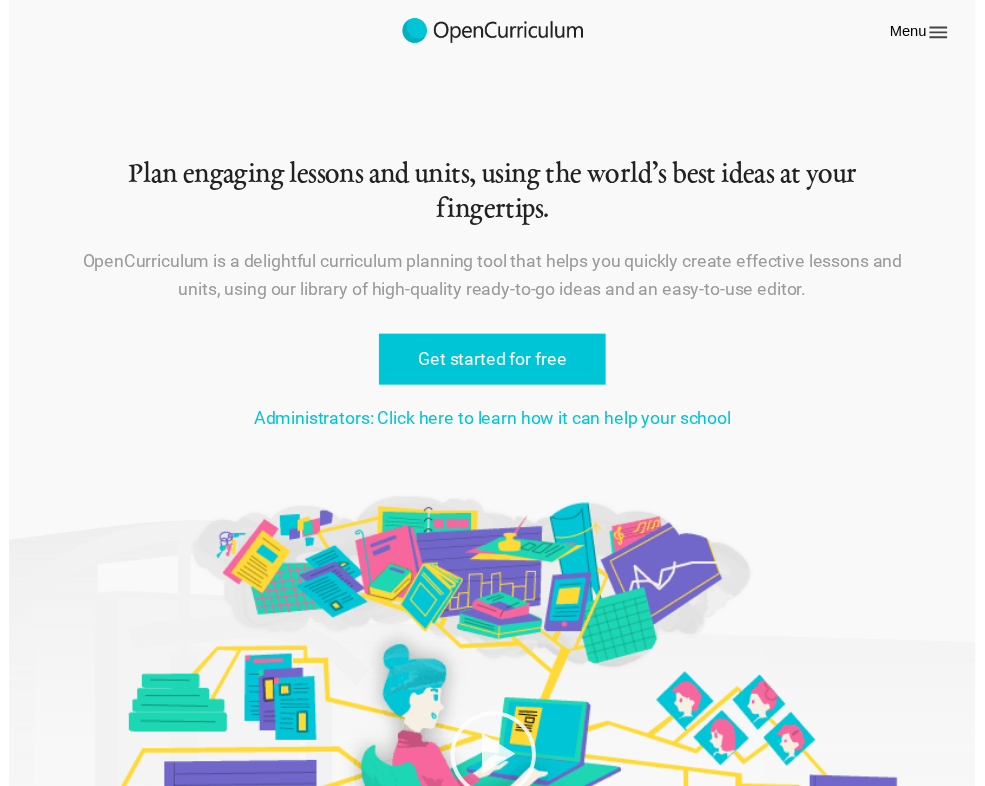 scroll, scrollTop: 0, scrollLeft: 0, axis: both 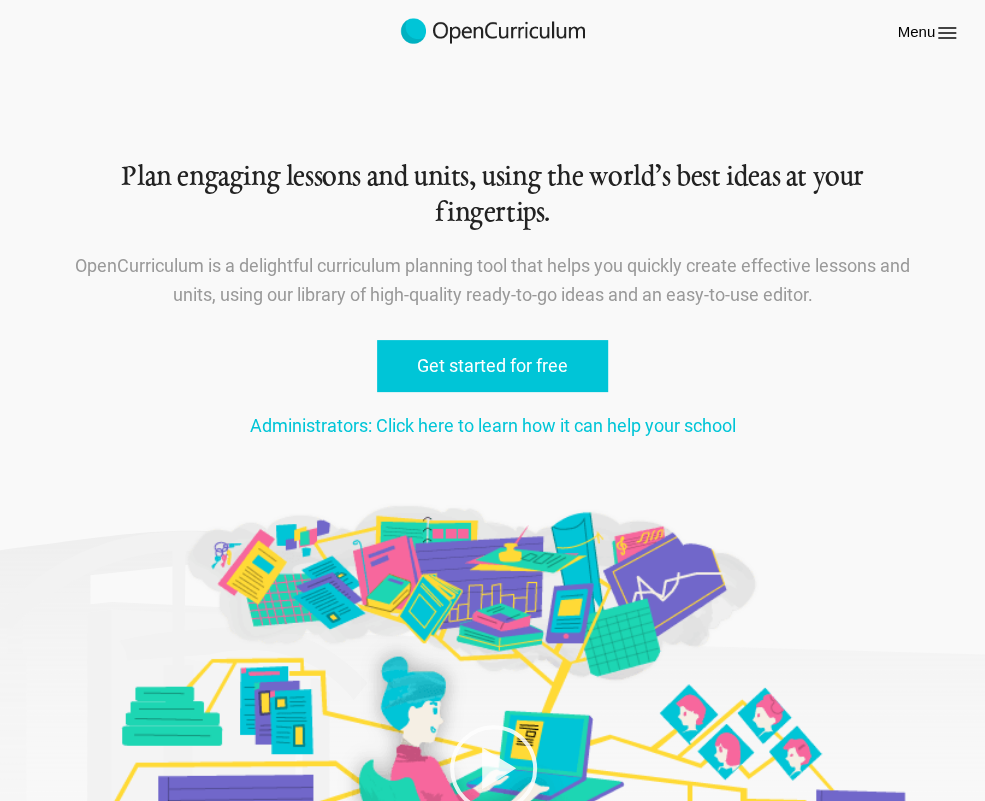click on "Features  For teachers" at bounding box center (0, 0) 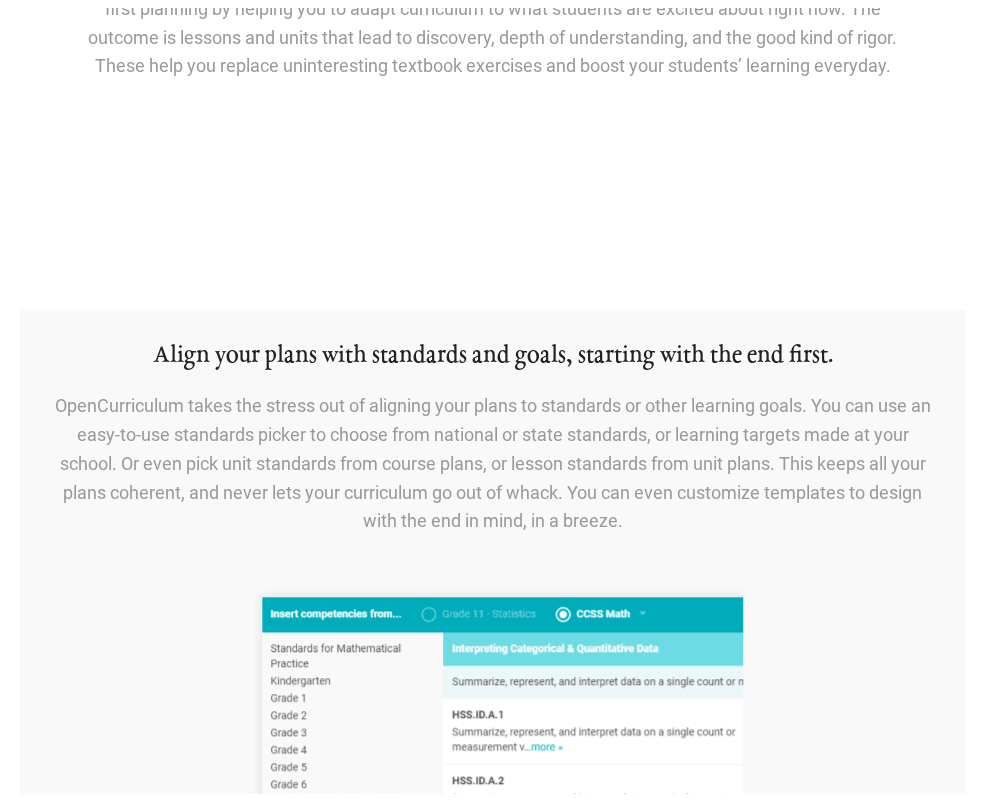scroll, scrollTop: 0, scrollLeft: 0, axis: both 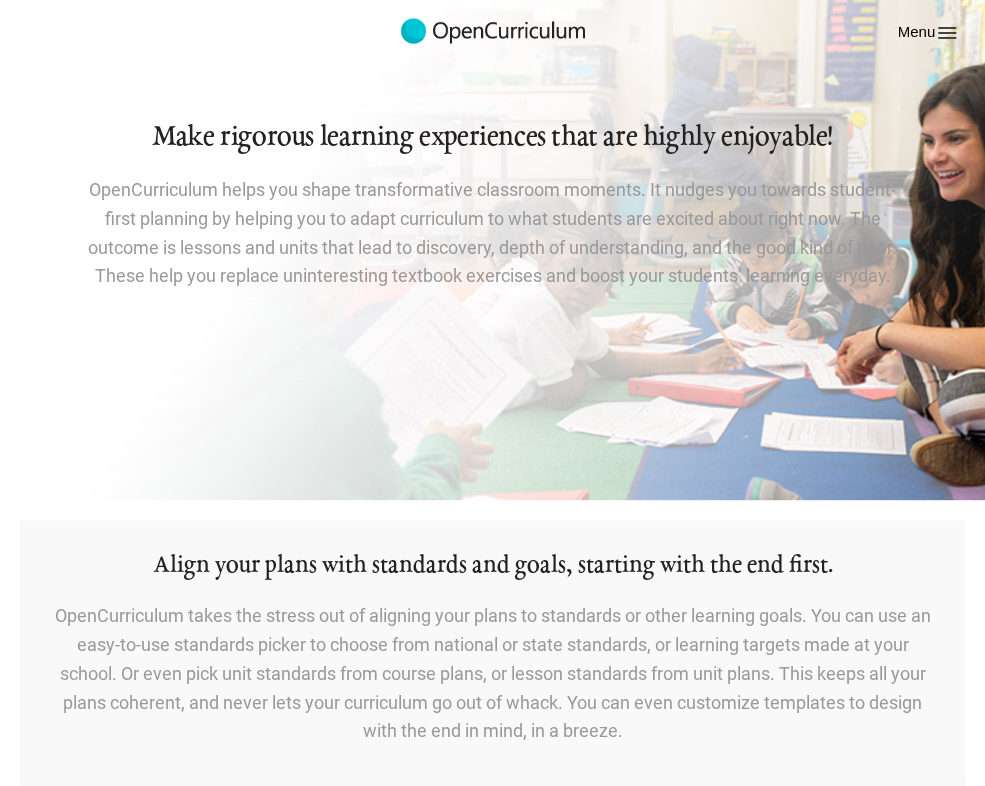 click on "Pricing" at bounding box center [0, 0] 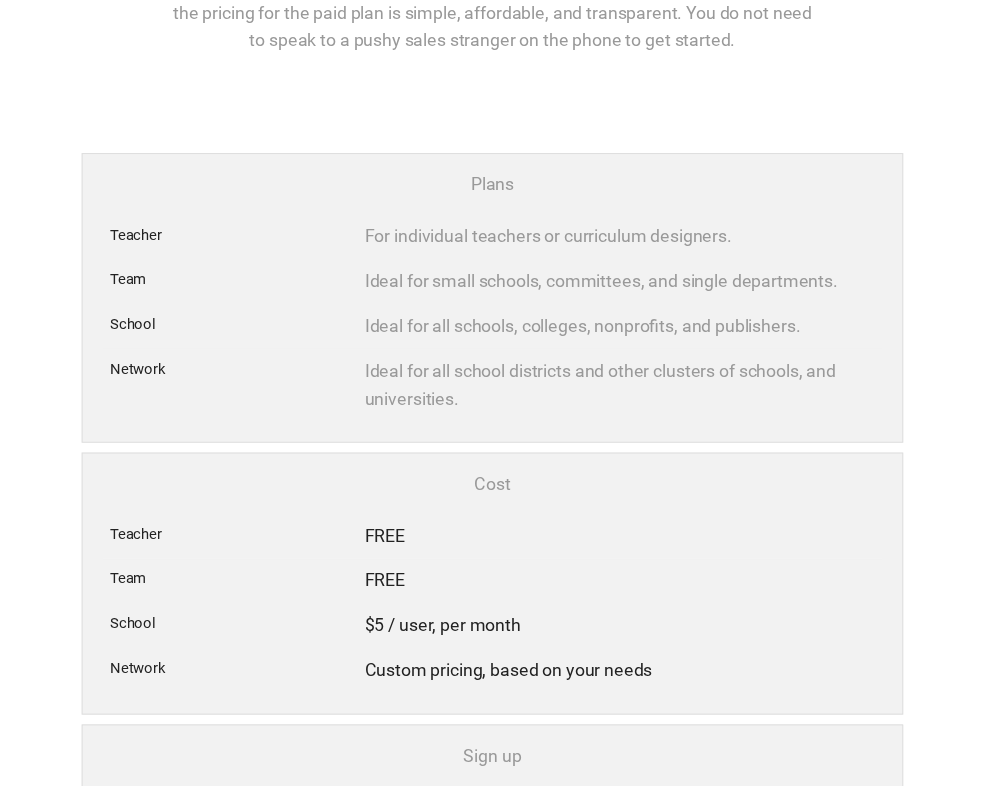 scroll, scrollTop: 0, scrollLeft: 0, axis: both 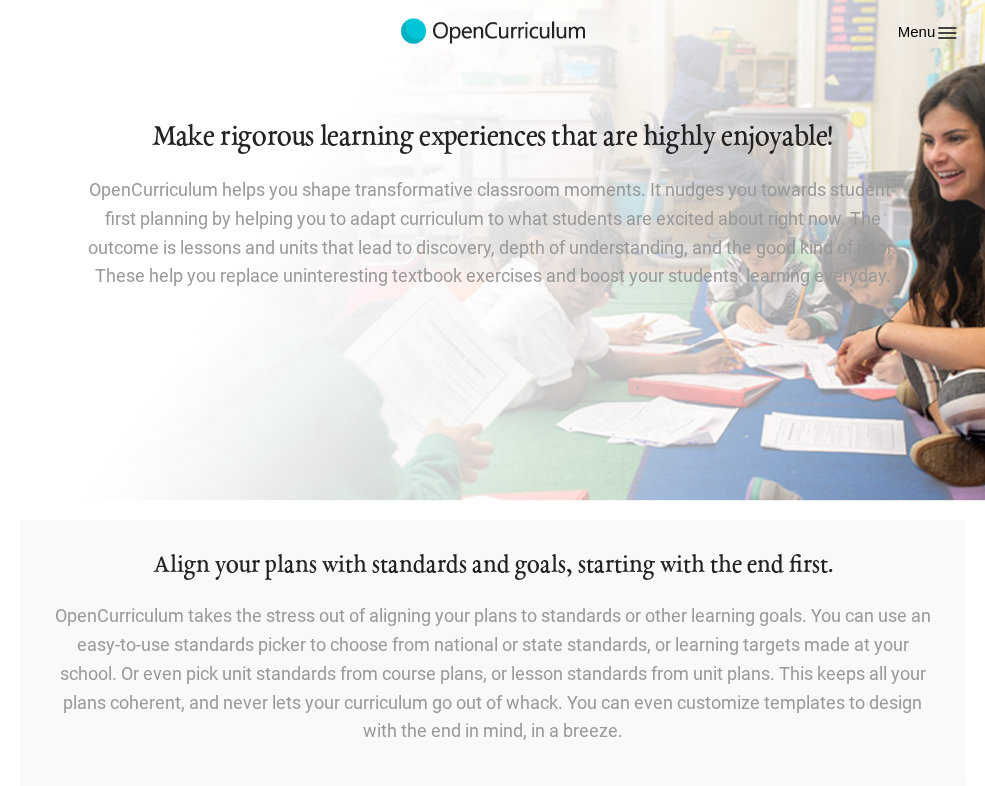 click on "Home" at bounding box center [0, 0] 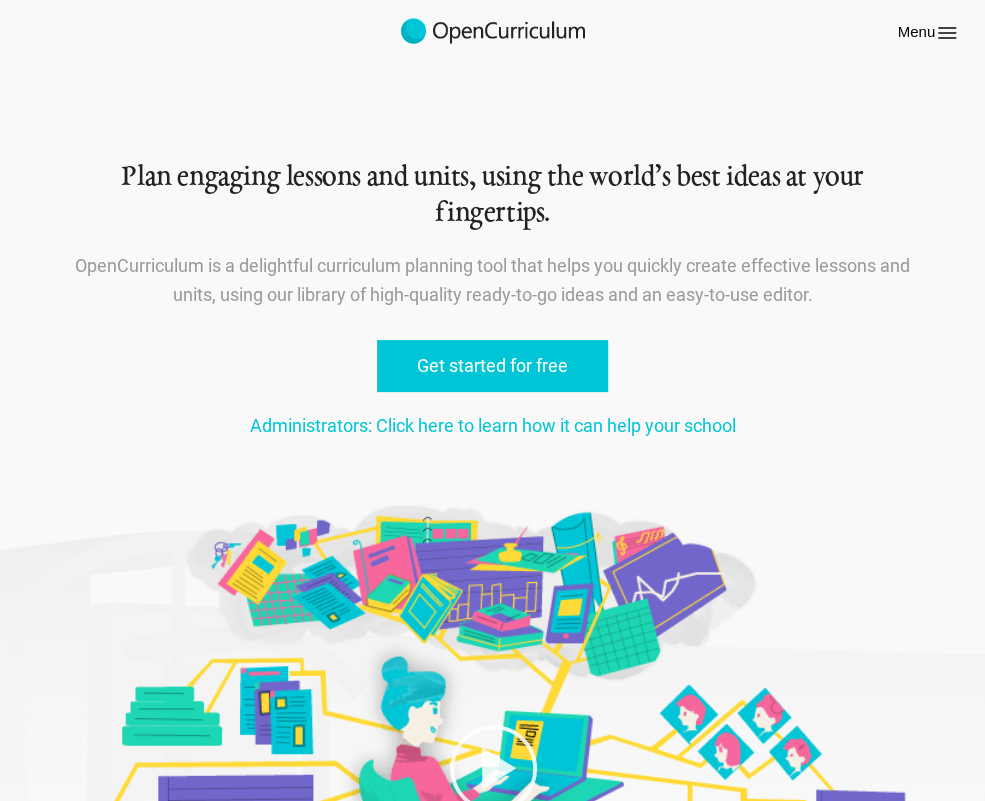 scroll, scrollTop: 146, scrollLeft: 0, axis: vertical 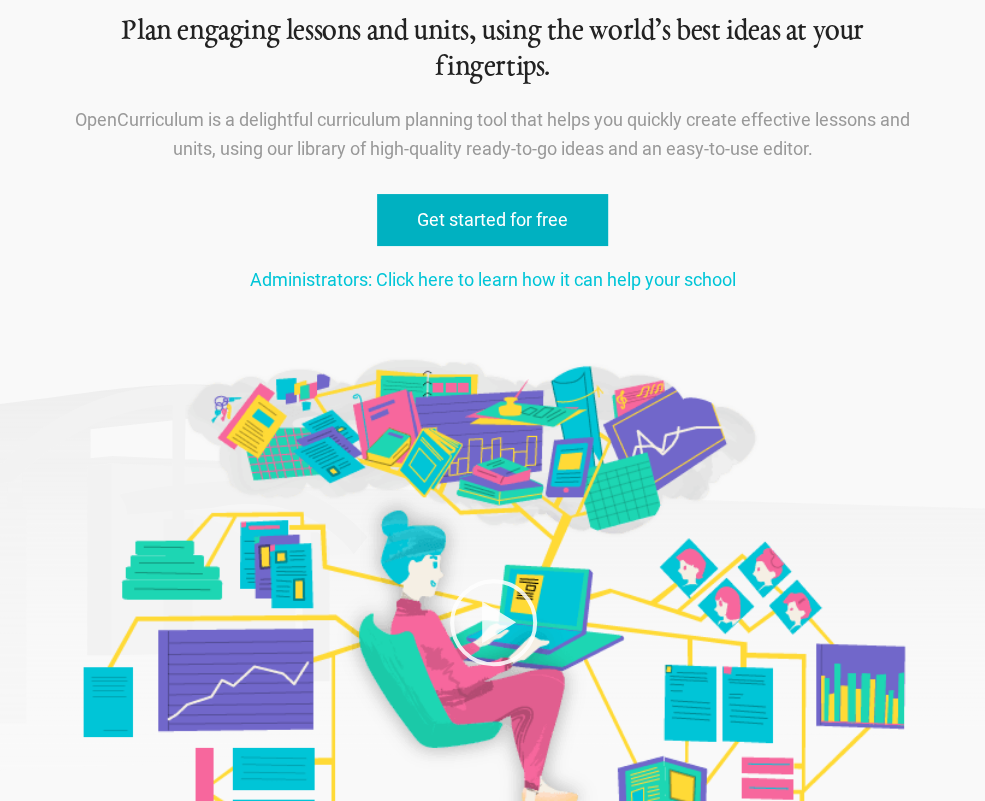 click on "Get started for free" at bounding box center (492, 220) 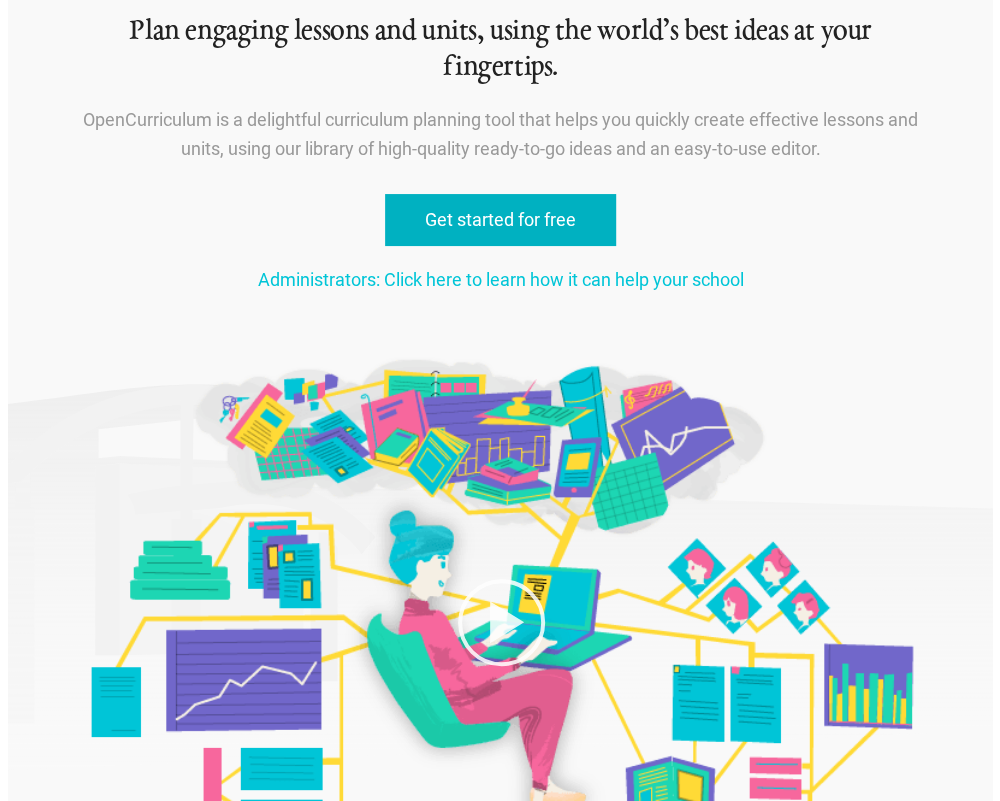 scroll, scrollTop: 0, scrollLeft: 0, axis: both 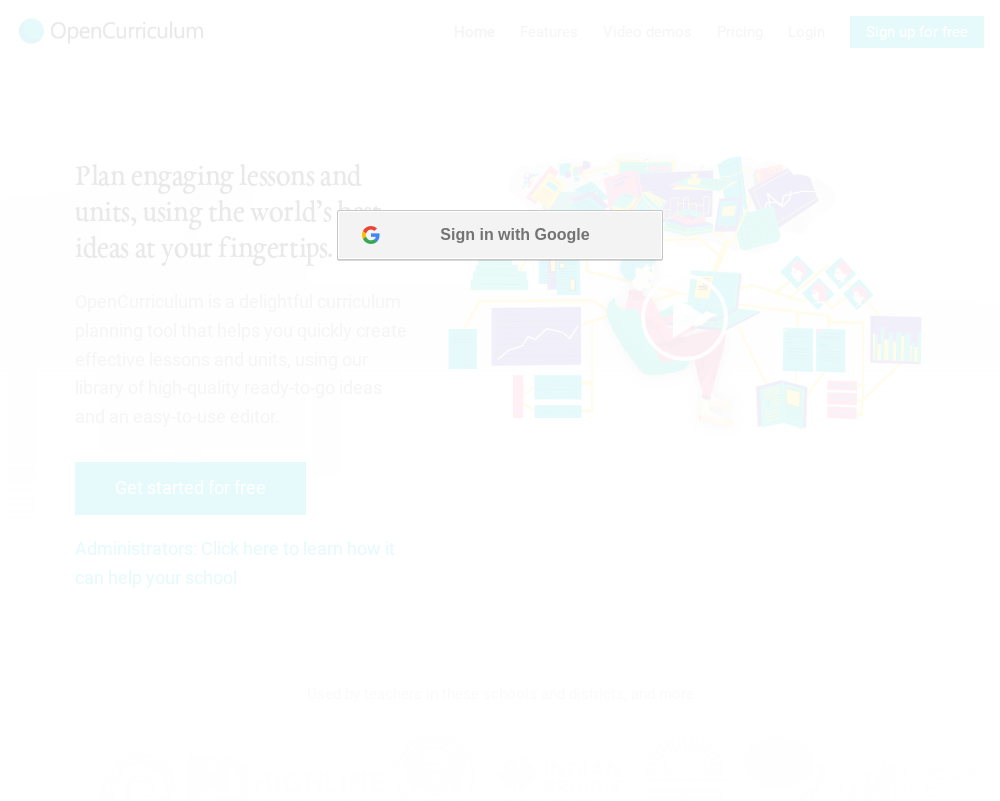 click on "Sign in with Google" at bounding box center [499, 235] 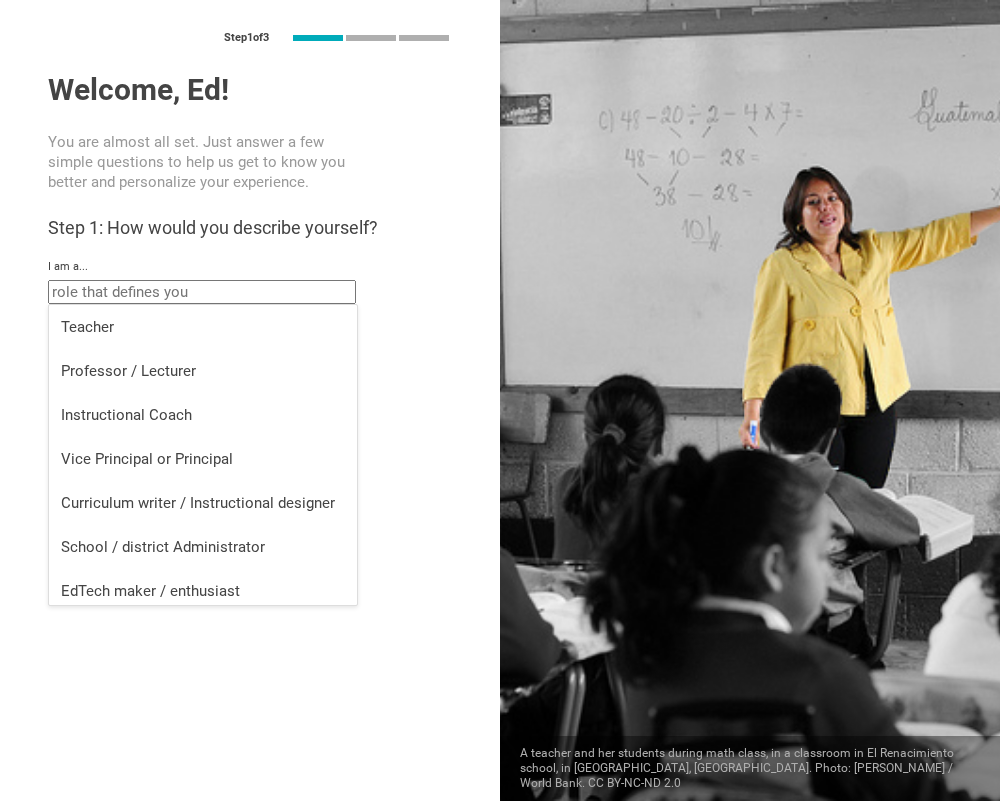 click at bounding box center [202, 292] 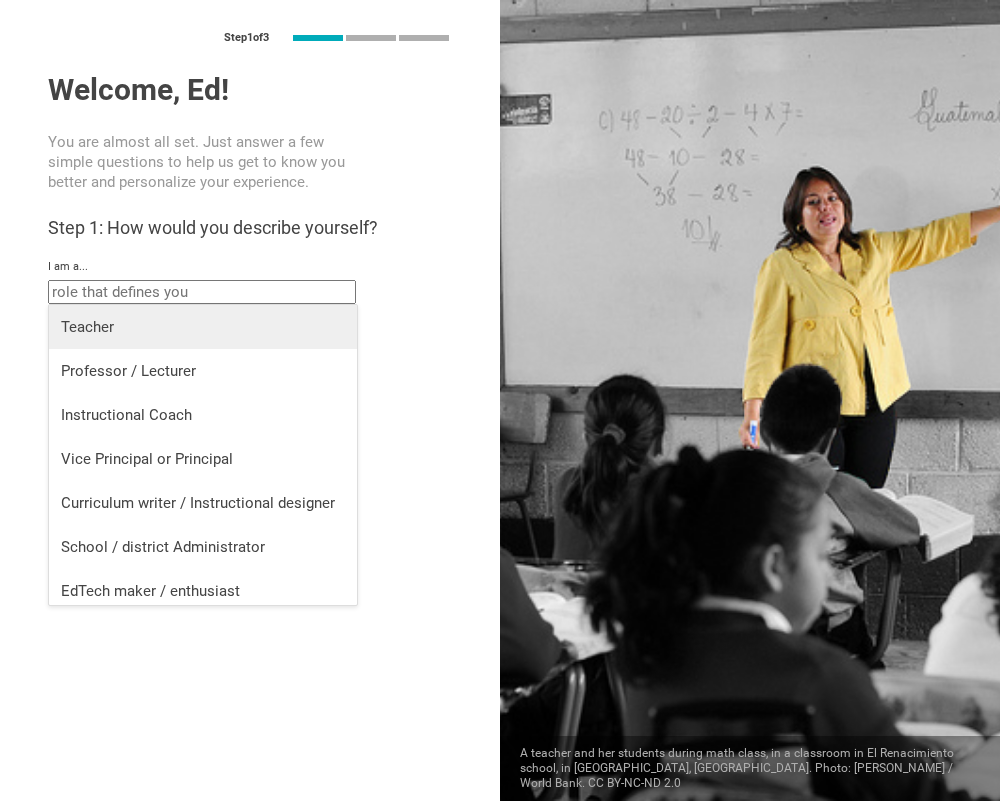 click on "Teacher" at bounding box center [203, 327] 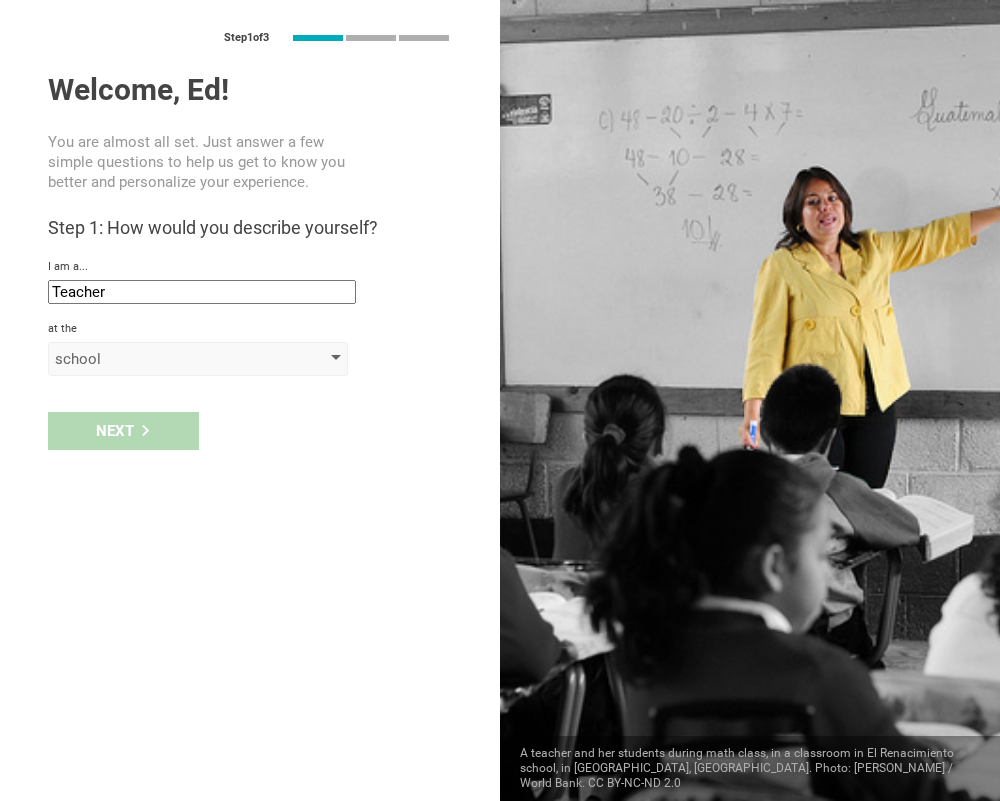 click on "school" at bounding box center [169, 359] 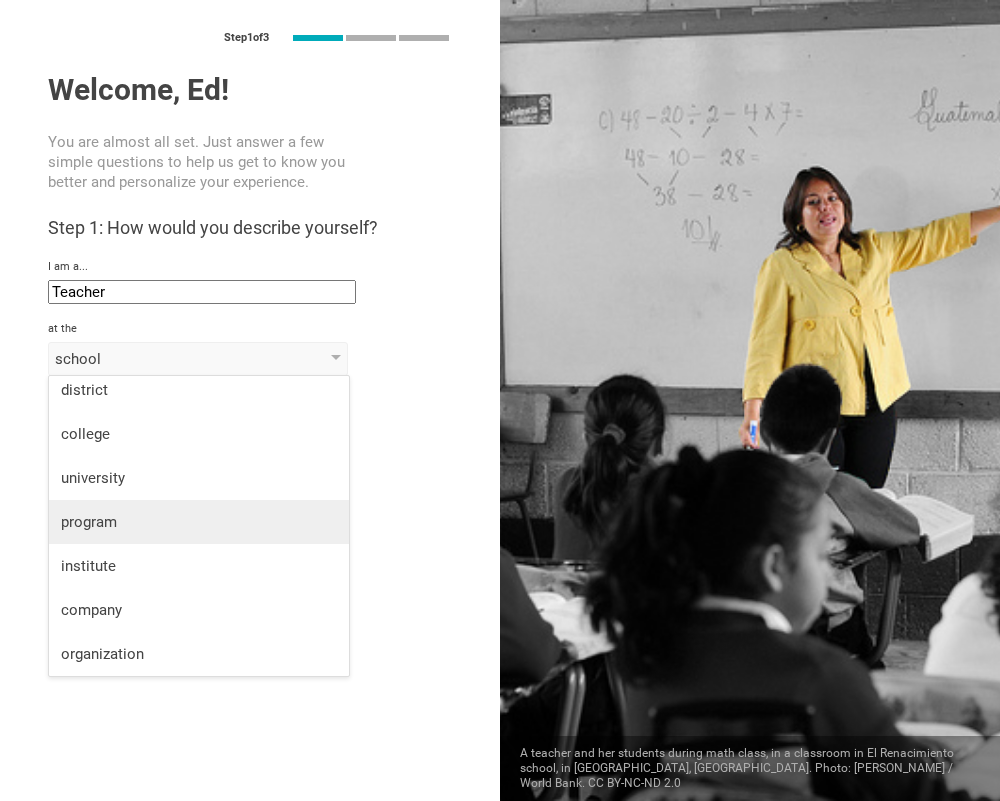 scroll, scrollTop: 0, scrollLeft: 0, axis: both 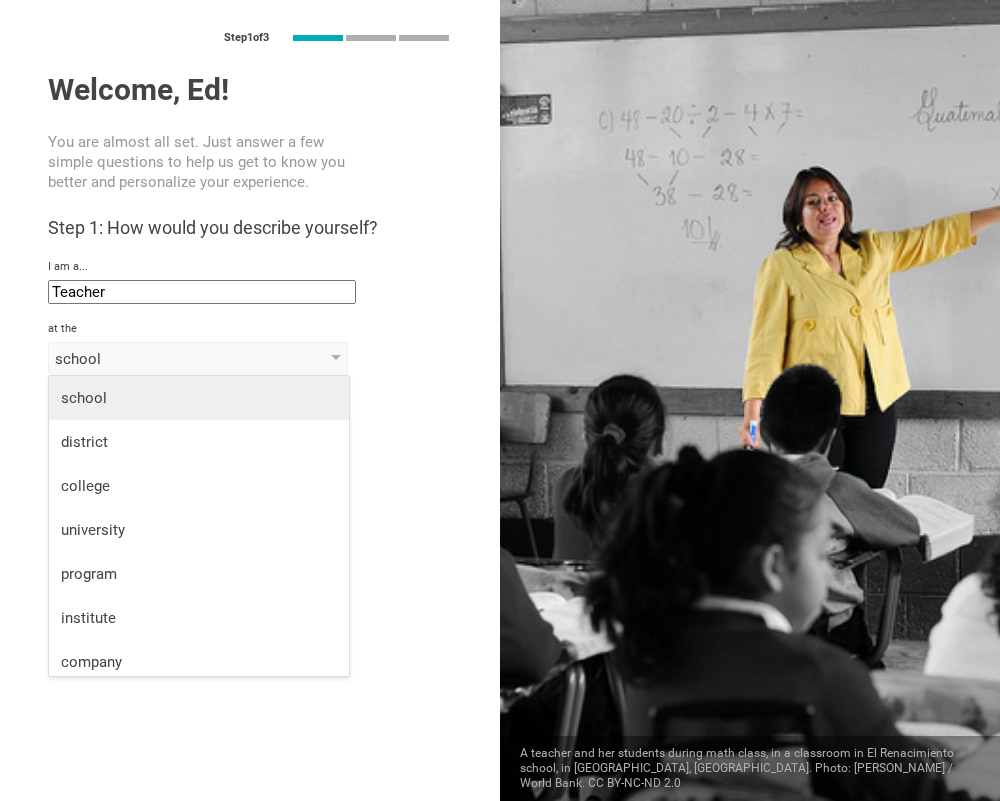 click on "school" at bounding box center [199, 398] 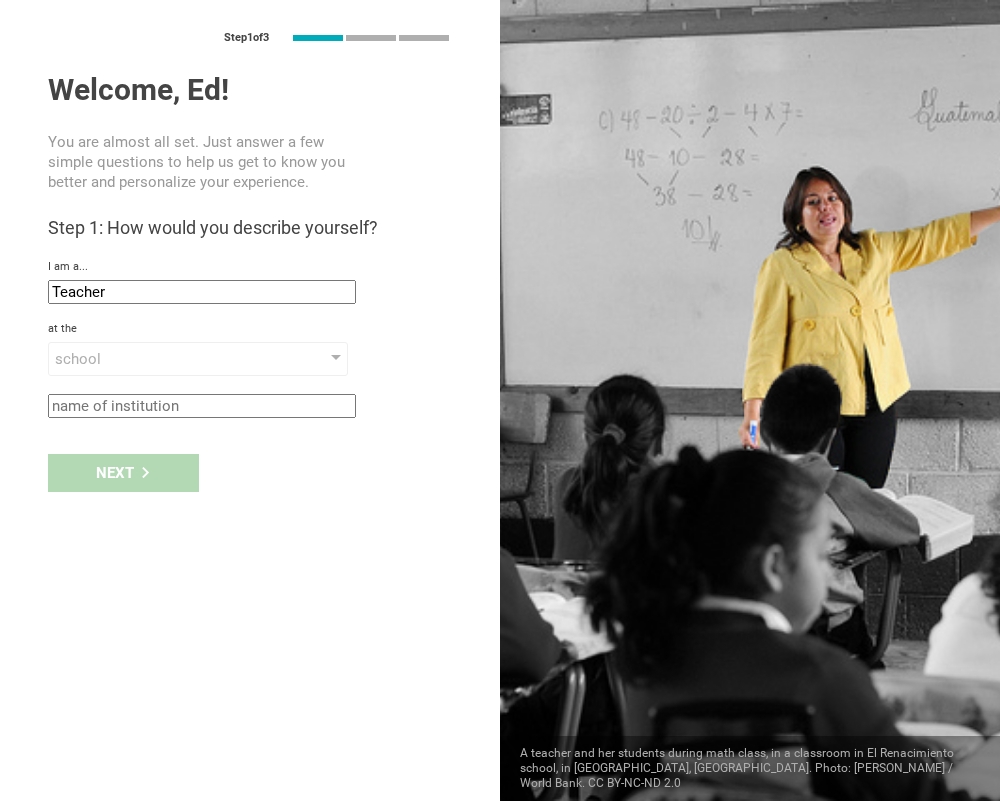 click 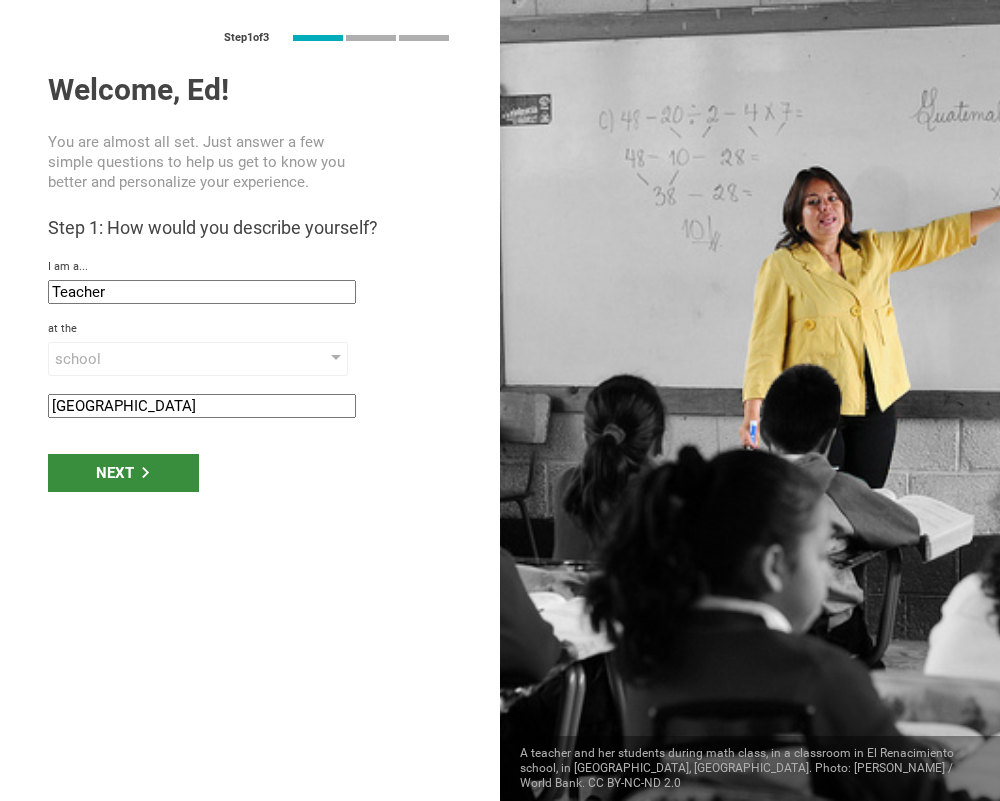 type on "[GEOGRAPHIC_DATA]" 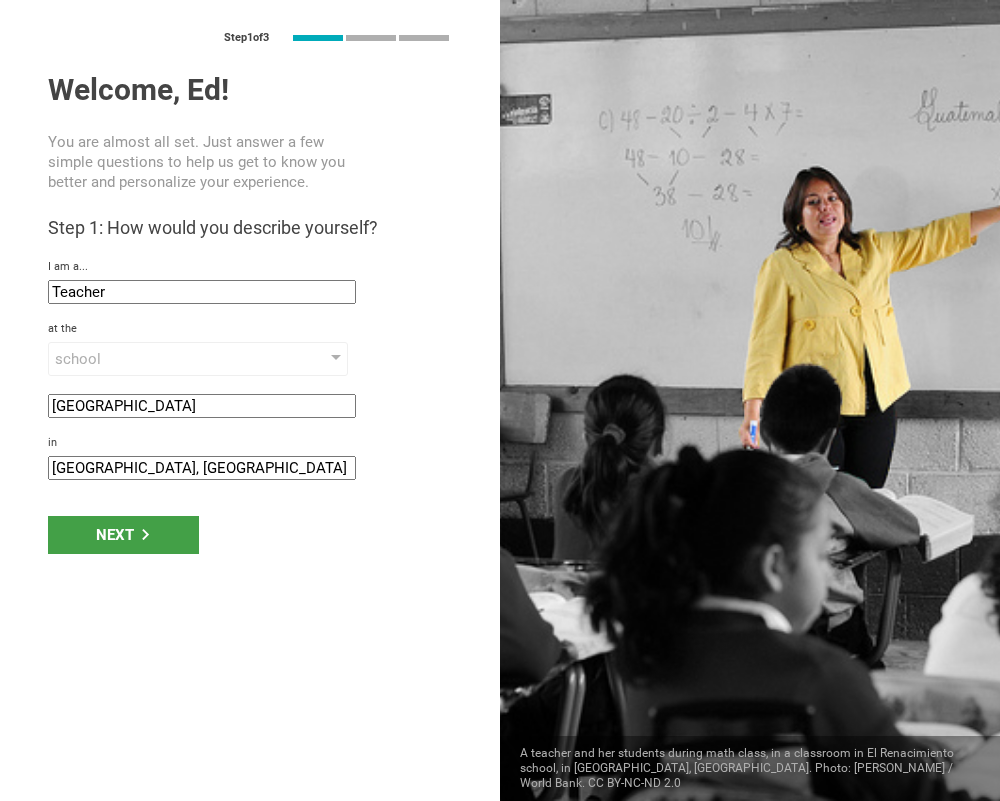 click on "[GEOGRAPHIC_DATA], [GEOGRAPHIC_DATA]" 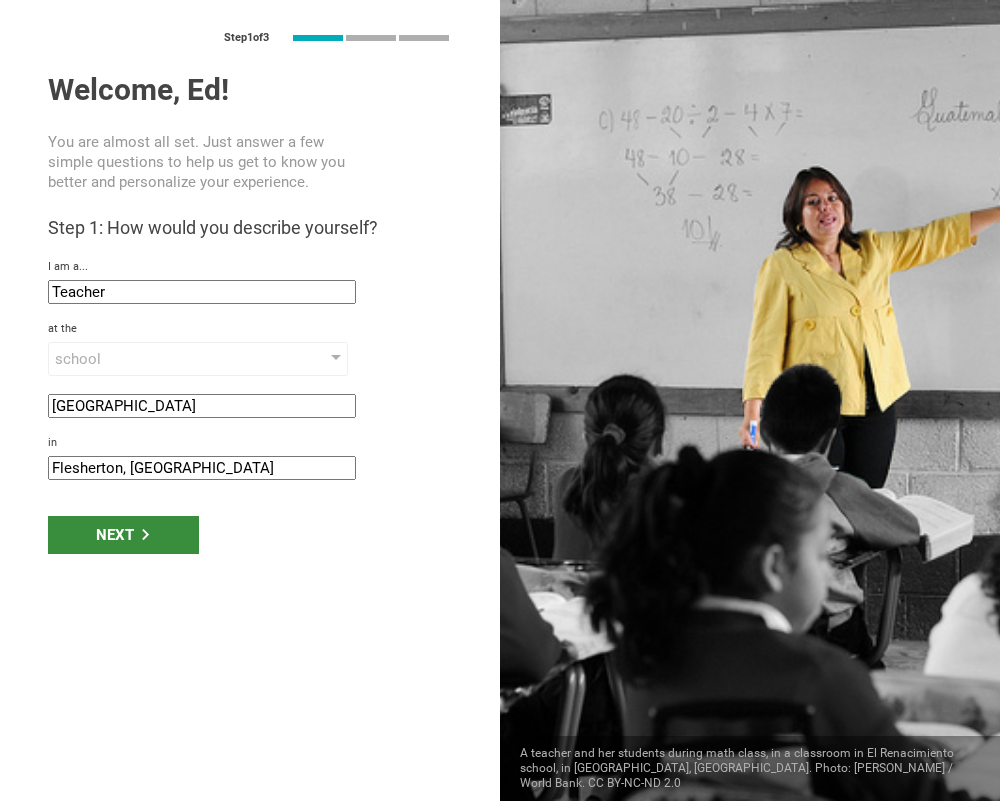 type on "Flesherton, [GEOGRAPHIC_DATA]" 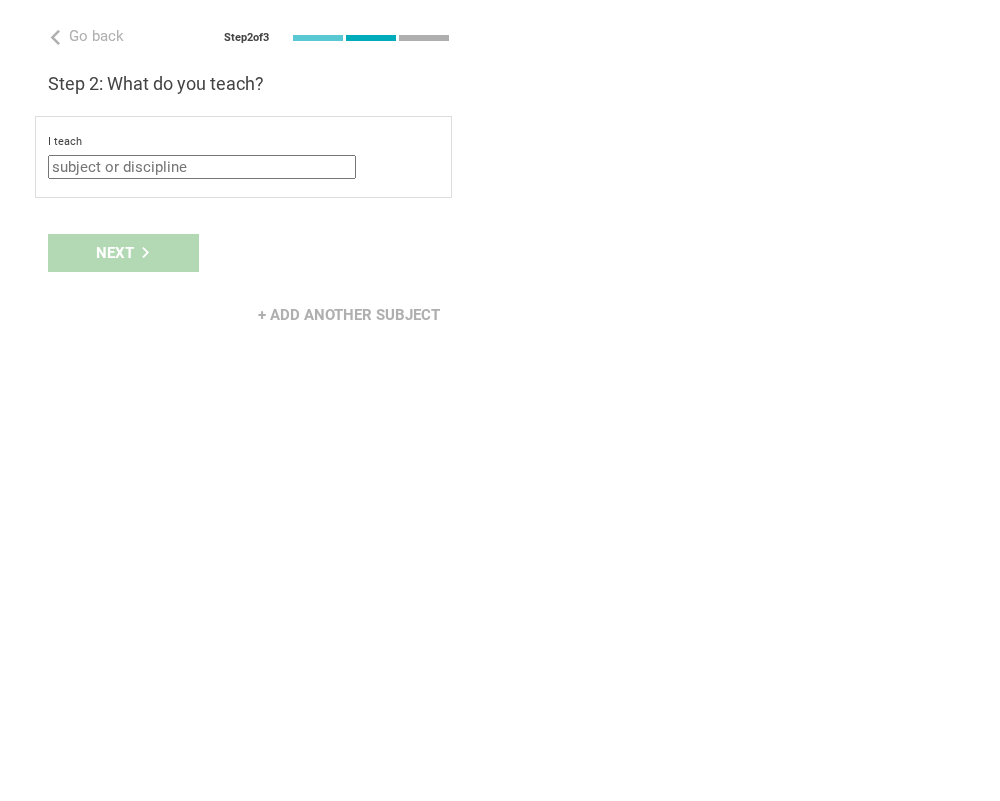 click at bounding box center [202, 167] 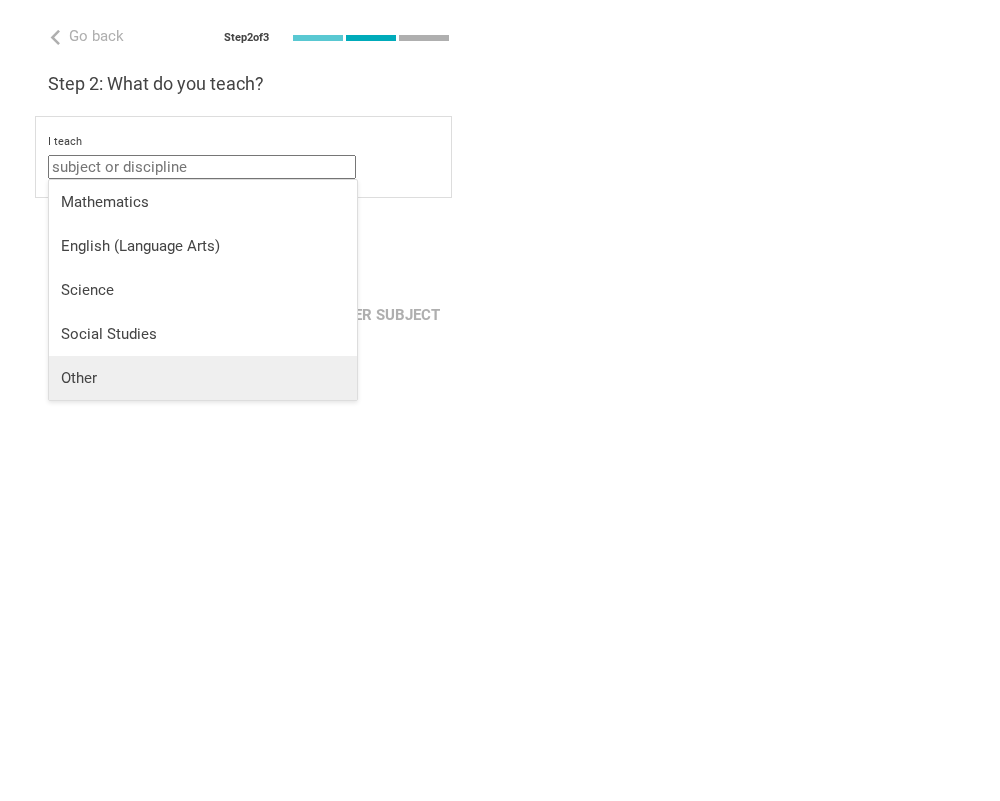 click on "Other" at bounding box center [203, 378] 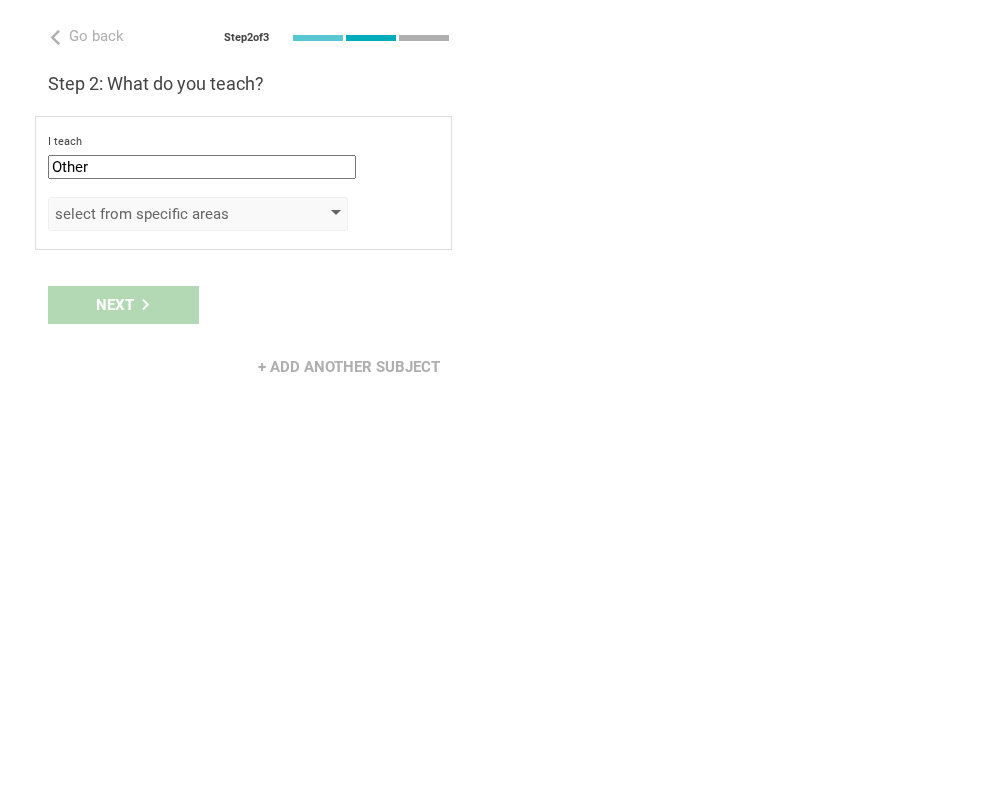 click on "select from specific areas" at bounding box center (169, 214) 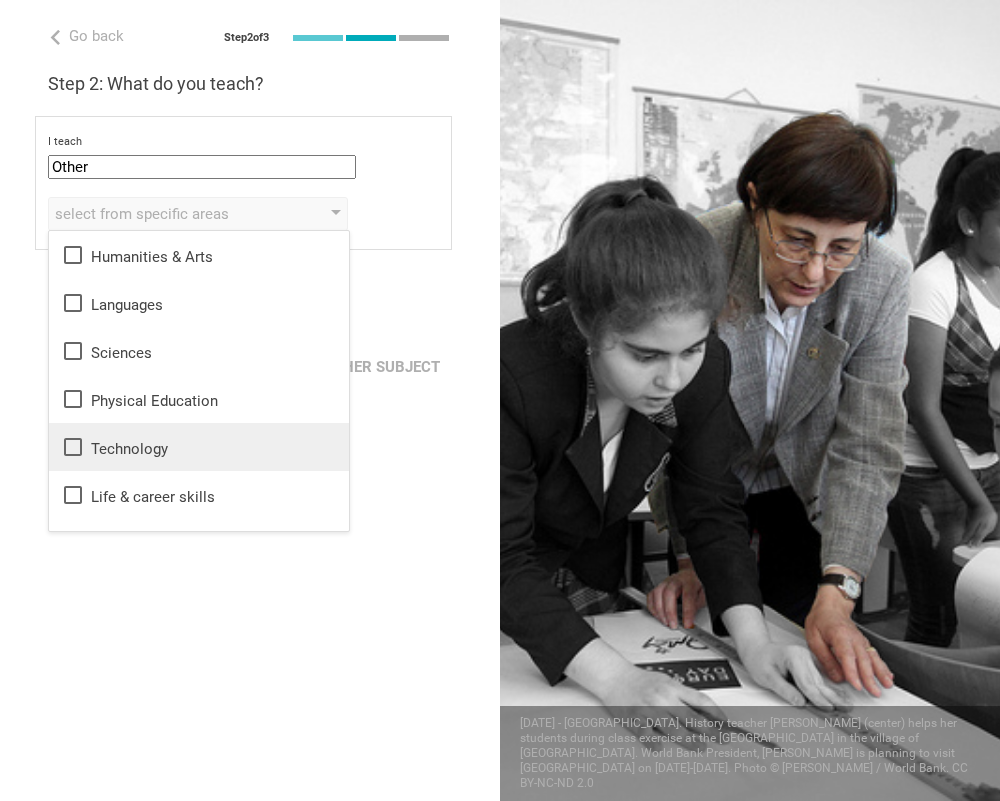 click 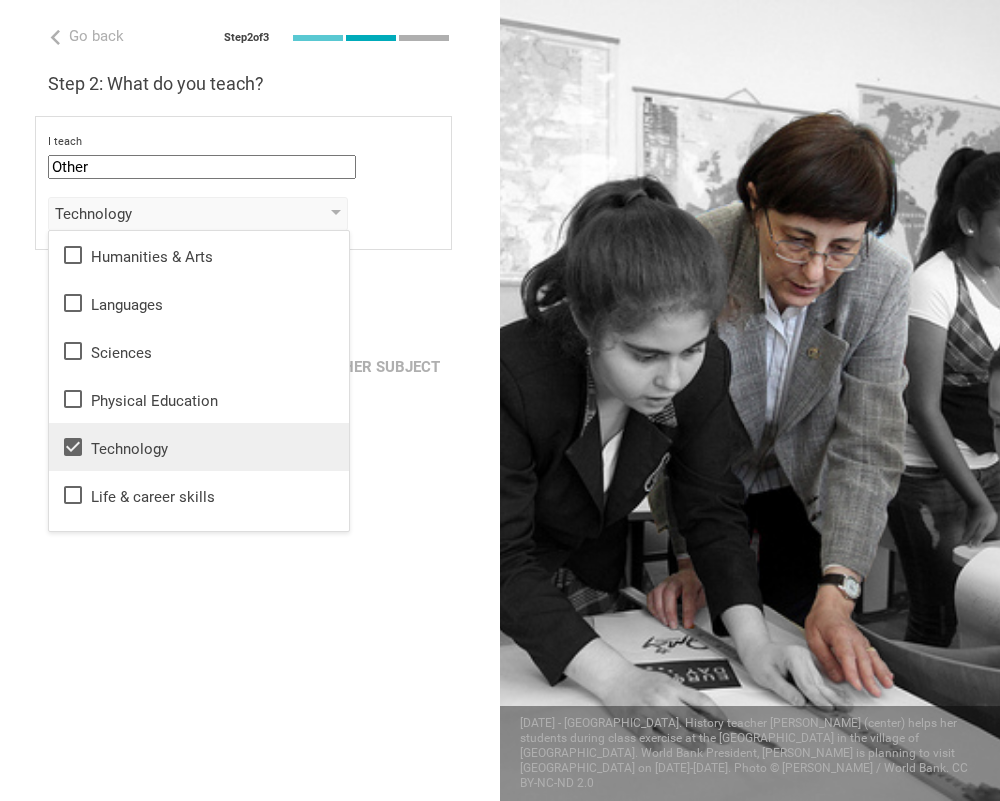 click on "Go back Step  2  of  3 Welcome, Ed! You are almost all set. Just answer a few simple questions to help us get to know you better and personalize your experience. Step 1: How would you describe yourself? I am a... Teacher Teacher Professor / Lecturer Instructional Coach Vice Principal or Principal Curriculum writer / Instructional designer School / district Administrator EdTech maker / enthusiast at the [GEOGRAPHIC_DATA] program institute company organization [GEOGRAPHIC_DATA] in [GEOGRAPHIC_DATA], [GEOGRAPHIC_DATA] Step 2: What do you teach? I teach Other Mathematics English (Language Arts) Science Social Studies Other Technology Humanities & Arts Languages Sciences Physical Education Technology Life & career skills Other technical skills to the students of Grade Grade Class Year Level Standard select from grades 1 2 3 4 5 6 7 8 9 10 11 12 13 When describing my students, I would say that select from all phrases that apply there are students of various level of skill My school is private" at bounding box center [250, 400] 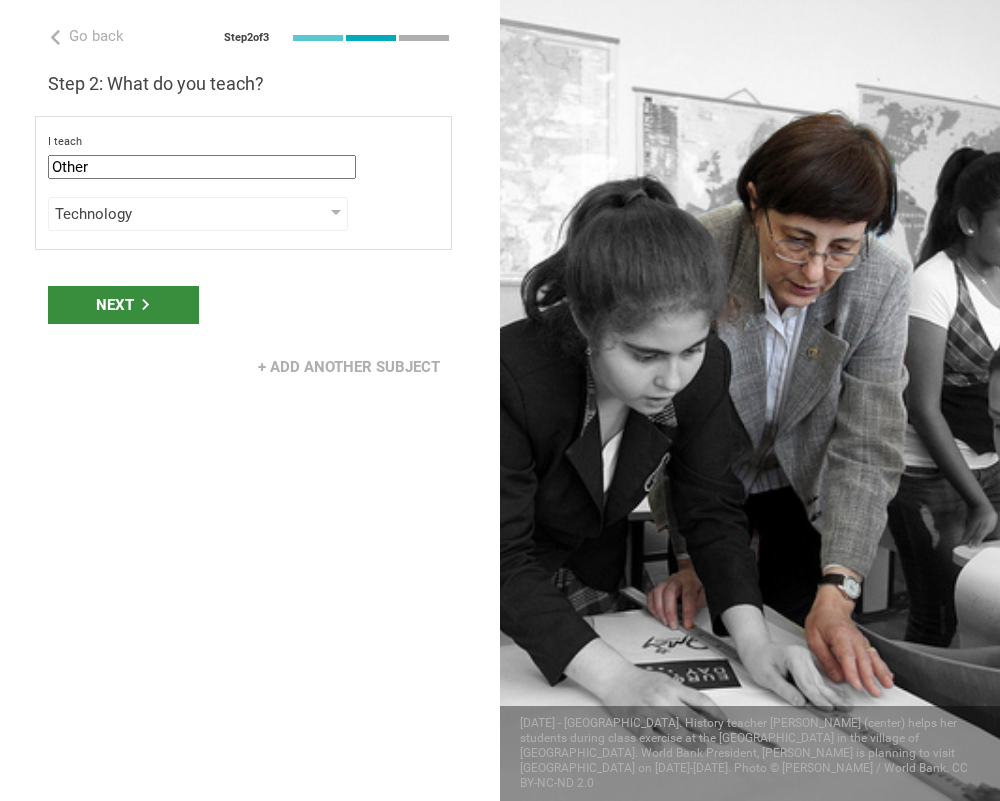 click on "Next" at bounding box center (123, 305) 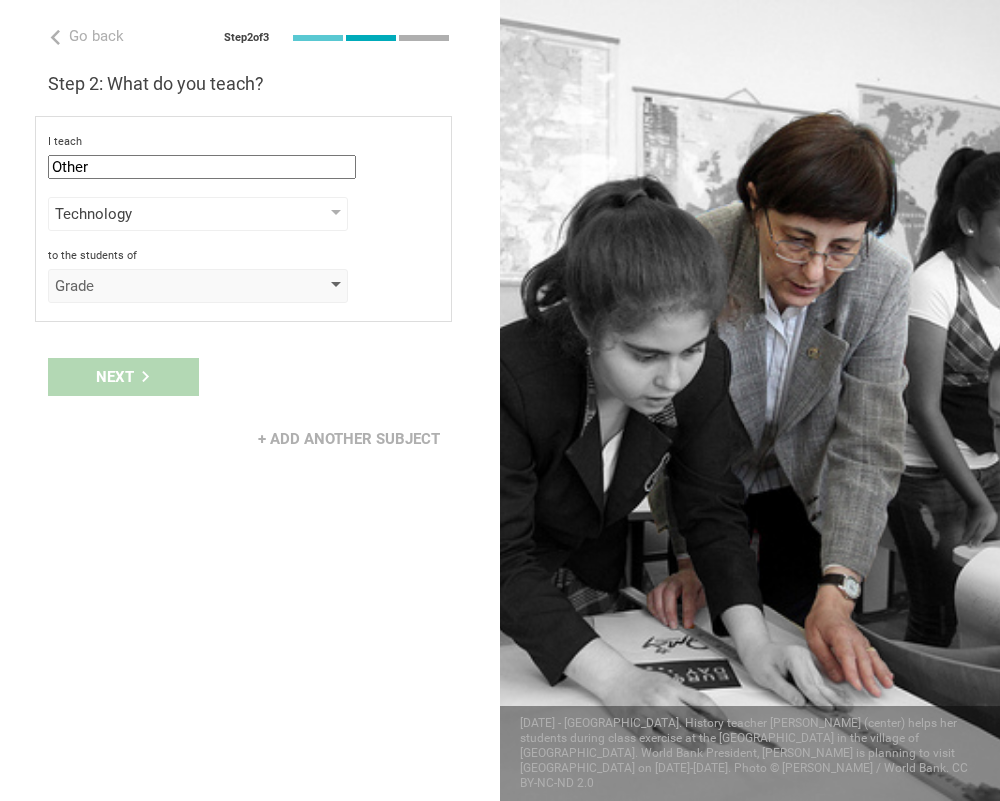 click on "Grade" at bounding box center [169, 286] 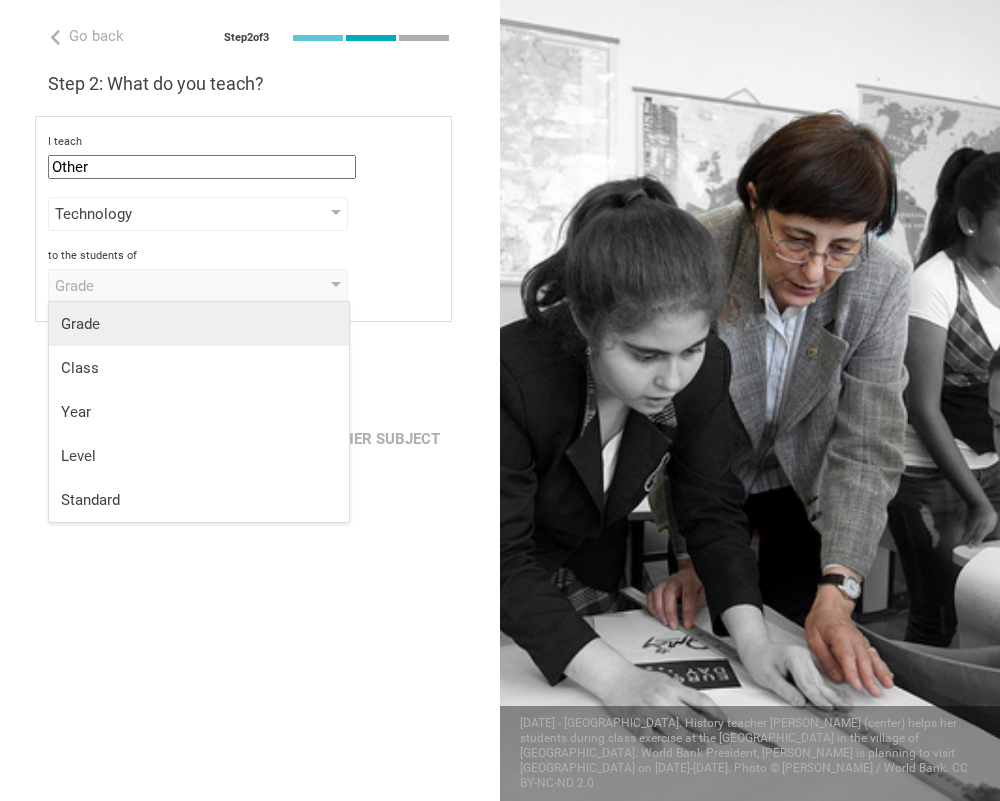 click on "Grade" at bounding box center [199, 324] 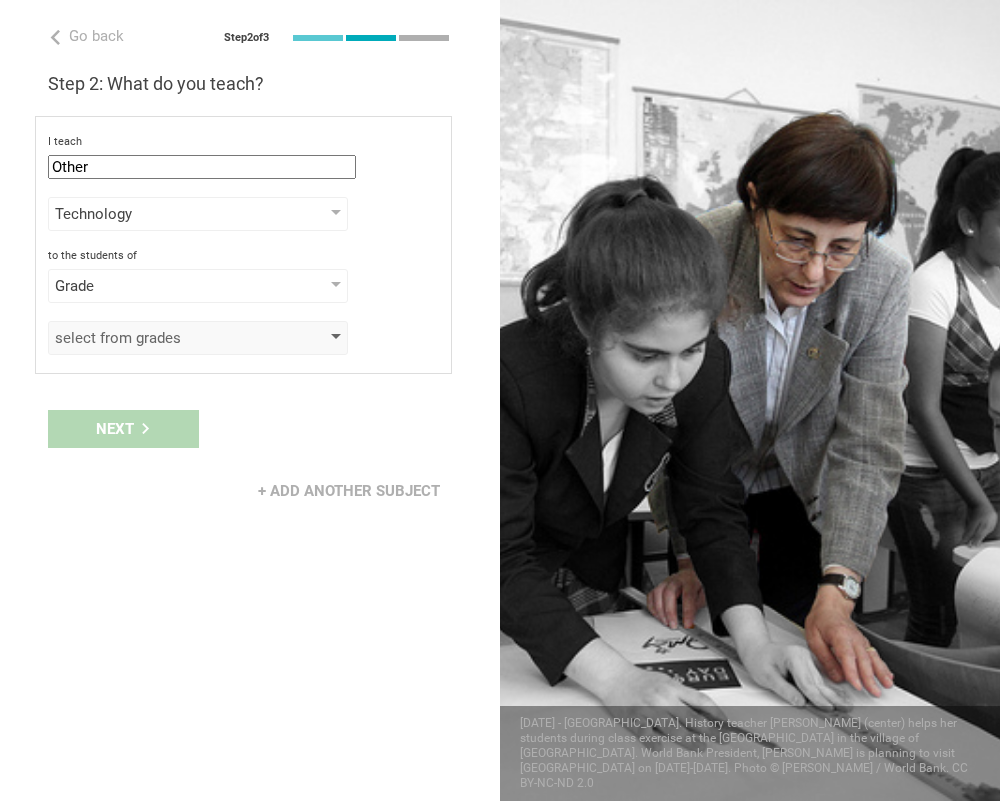 click on "select from grades" at bounding box center [169, 338] 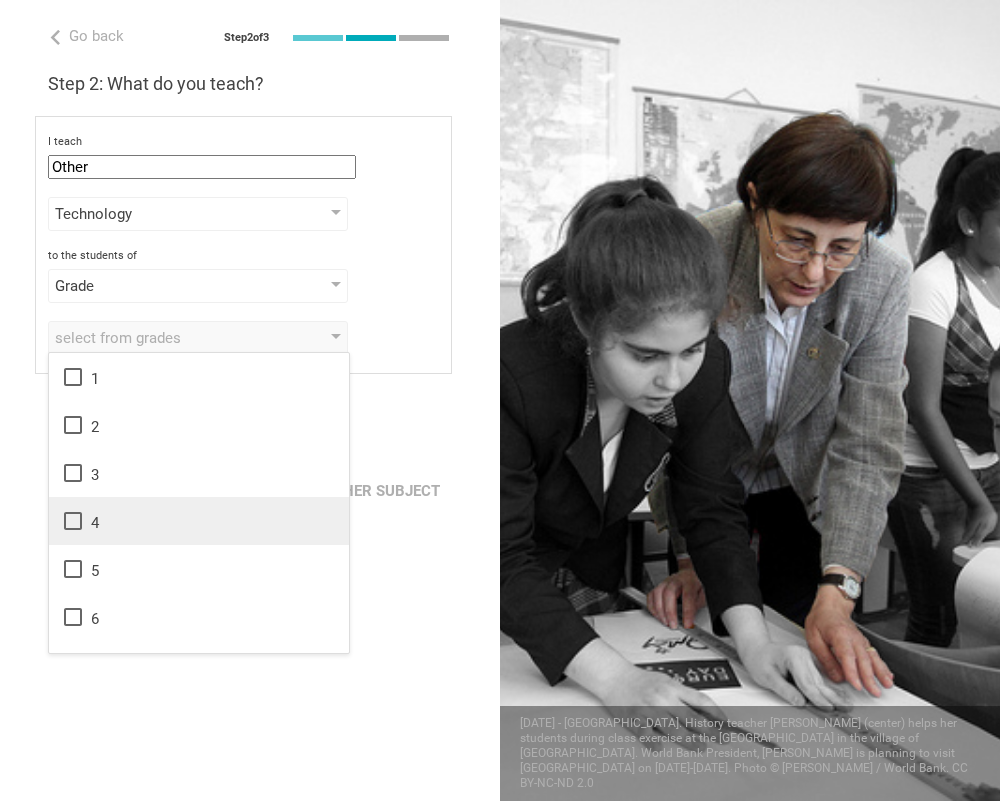 scroll, scrollTop: 324, scrollLeft: 0, axis: vertical 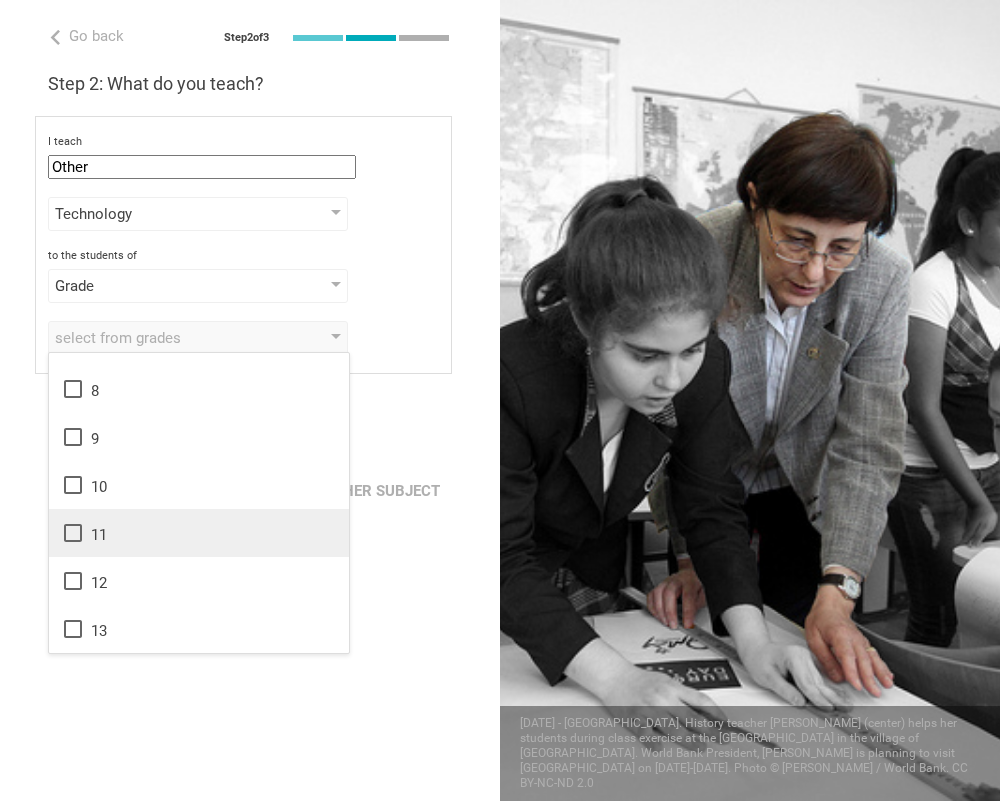 click 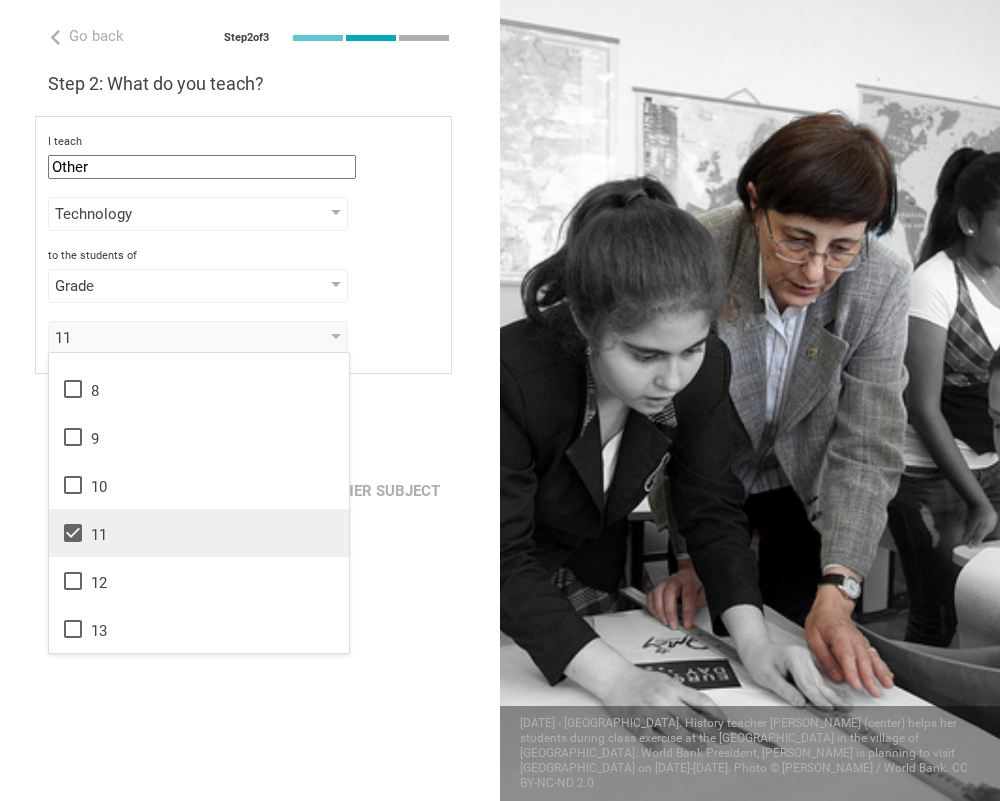 click on "Go back Step  2  of  3 Welcome, Ed! You are almost all set. Just answer a few simple questions to help us get to know you better and personalize your experience. Step 1: How would you describe yourself? I am a... Teacher Teacher Professor / Lecturer Instructional Coach Vice Principal or Principal Curriculum writer / Instructional designer School / district Administrator EdTech maker / enthusiast at the [GEOGRAPHIC_DATA] program institute company organization [GEOGRAPHIC_DATA] in [GEOGRAPHIC_DATA], [GEOGRAPHIC_DATA] Step 2: What do you teach? I teach Other Mathematics English (Language Arts) Science Social Studies Other Technology Humanities & Arts Languages Sciences Physical Education Technology Life & career skills Other technical skills to the students of Grade Grade Class Year Level Standard 11 1 2 3 4 5 6 7 8 9 10 11 12 13 When describing my students, I would say that select from all phrases that apply there are students of various level of skill they are mostly low-achievers private" at bounding box center (250, 400) 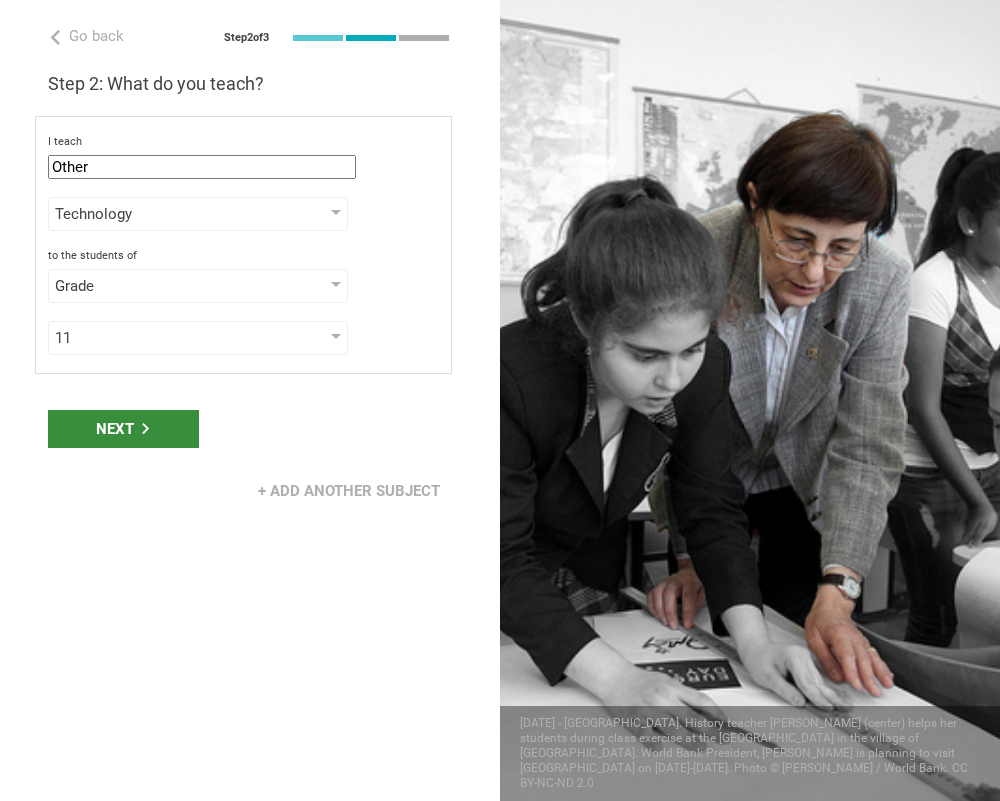 click on "Next" at bounding box center [123, 429] 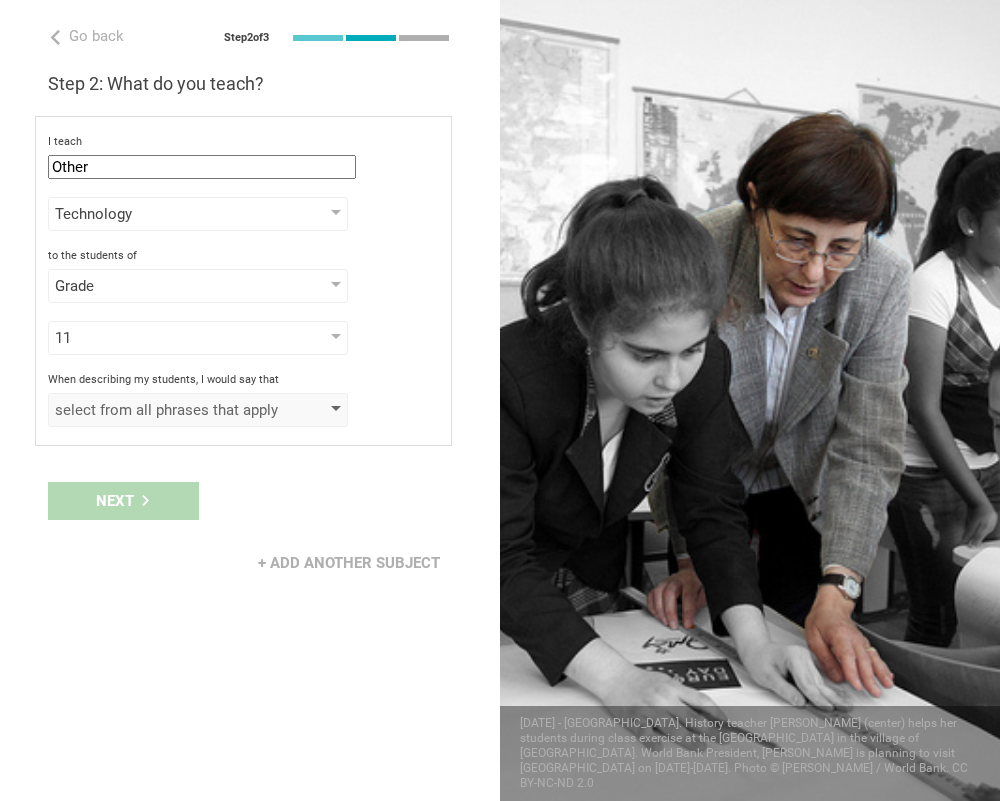 click on "select from all phrases that apply" at bounding box center (198, 410) 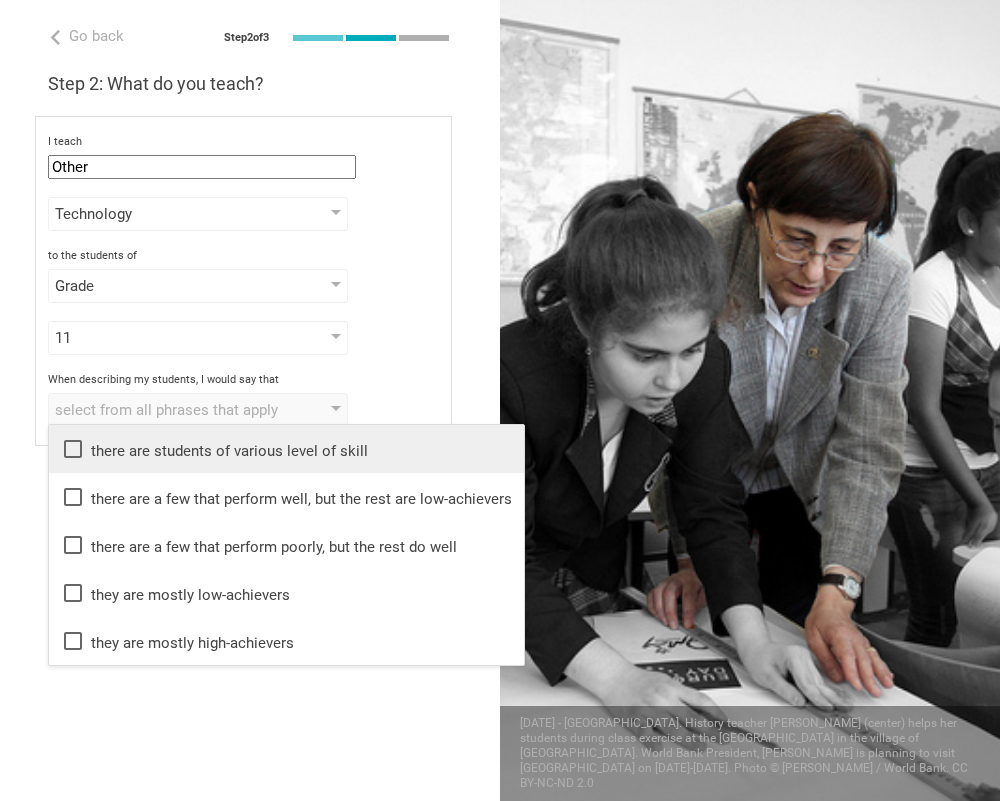 click on "there are students of various level of skill" at bounding box center [286, 449] 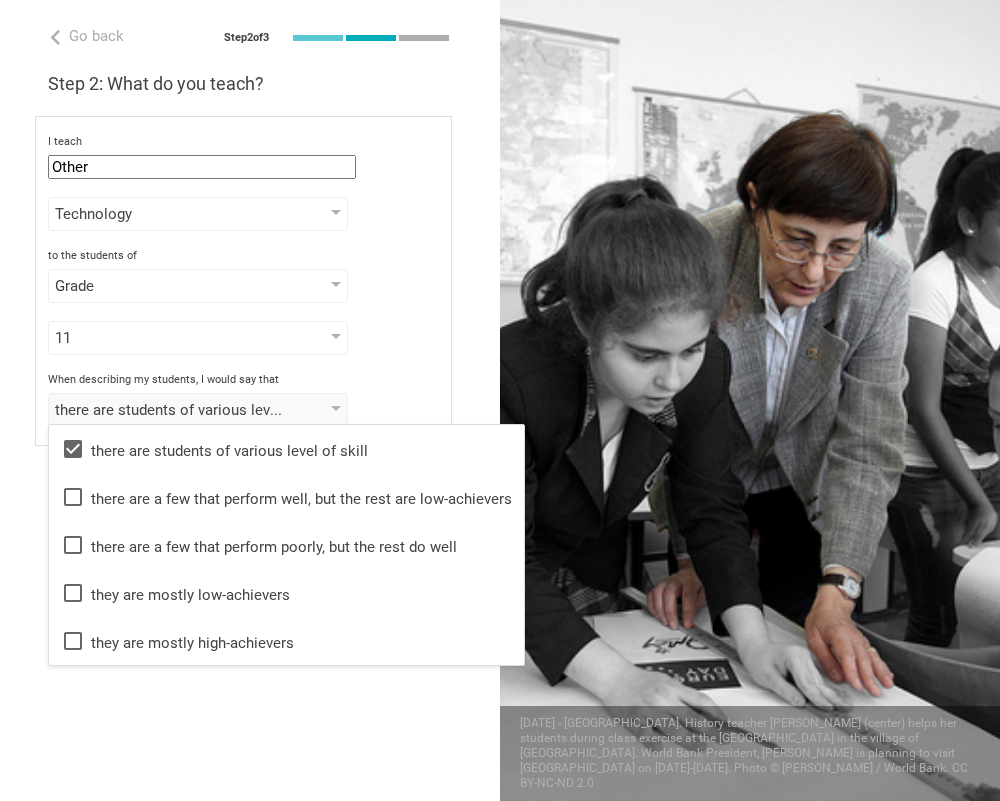 click on "Go back Step  2  of  3 Welcome, Ed! You are almost all set. Just answer a few simple questions to help us get to know you better and personalize your experience. Step 1: How would you describe yourself? I am a... Teacher Teacher Professor / Lecturer Instructional Coach Vice Principal or Principal Curriculum writer / Instructional designer School / district Administrator EdTech maker / enthusiast at the [GEOGRAPHIC_DATA] program institute company organization [GEOGRAPHIC_DATA] in [GEOGRAPHIC_DATA], [GEOGRAPHIC_DATA] Step 2: What do you teach? I teach Other Mathematics English (Language Arts) Science Social Studies Other Technology Humanities & Arts Languages Sciences Physical Education Technology Life & career skills Other technical skills to the students of Grade Grade Class Year Level Standard 11 1 2 3 4 5 6 7 8 9 10 11 12 13 When describing my students, I would say that there are students of various level of skill there are students of various level of skill they are mostly low-achievers" at bounding box center (250, 400) 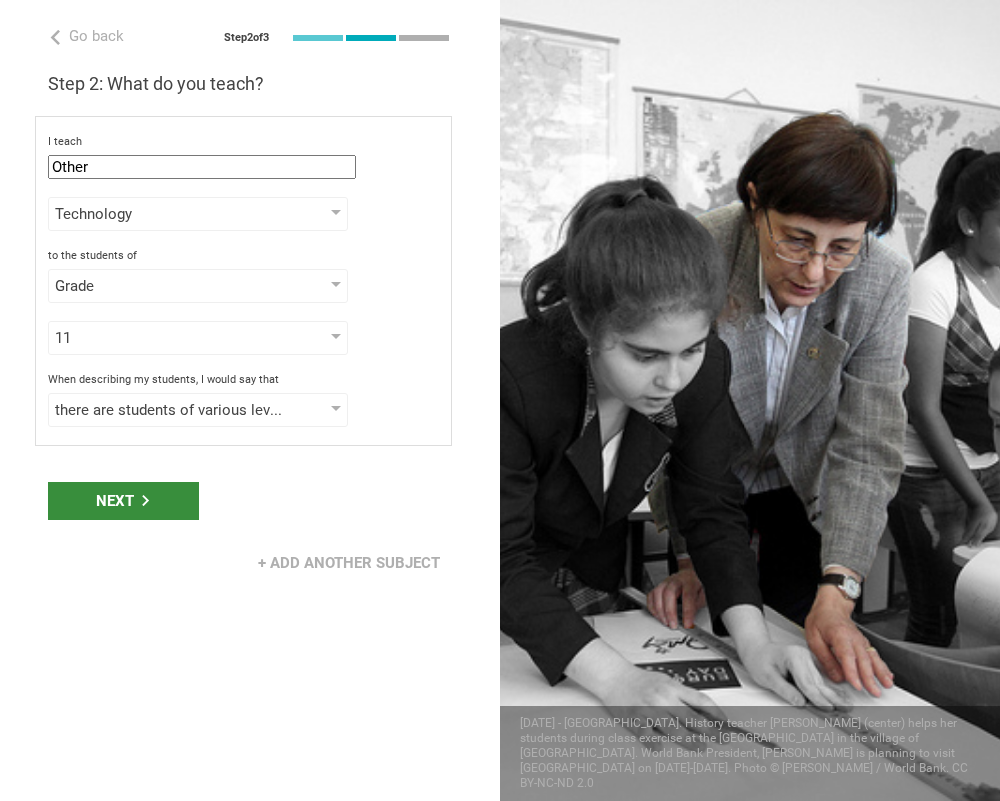 click on "Next" at bounding box center [123, 501] 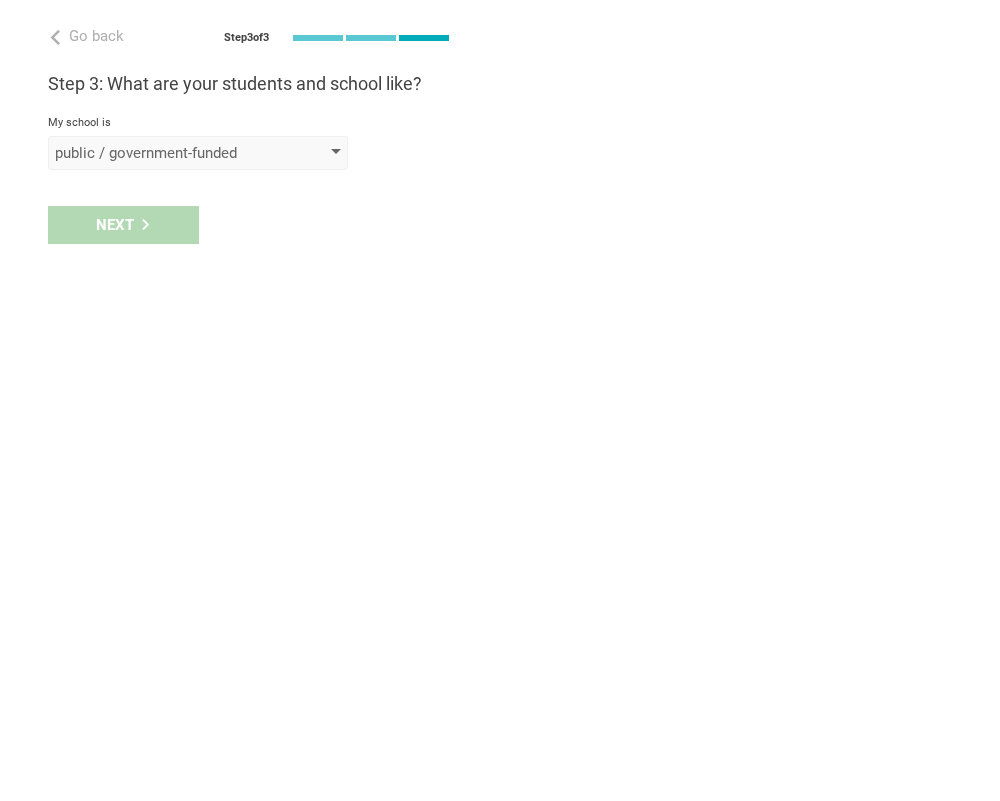 click on "public / government-funded" at bounding box center [169, 153] 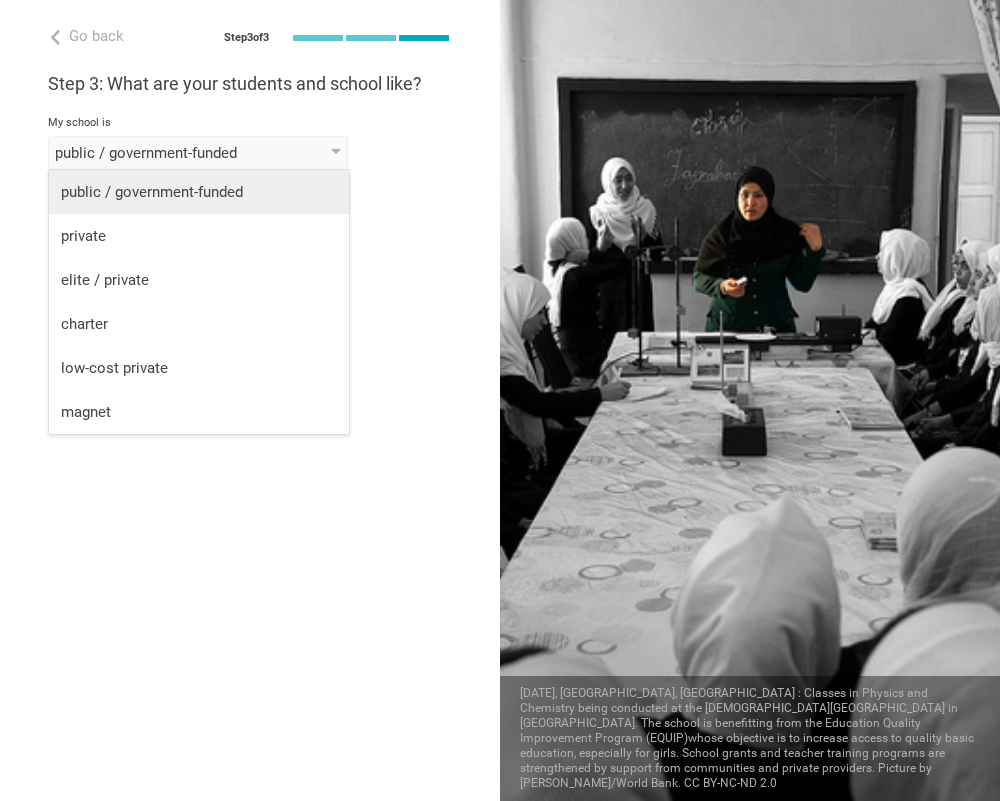 click on "public / government-funded" at bounding box center (199, 192) 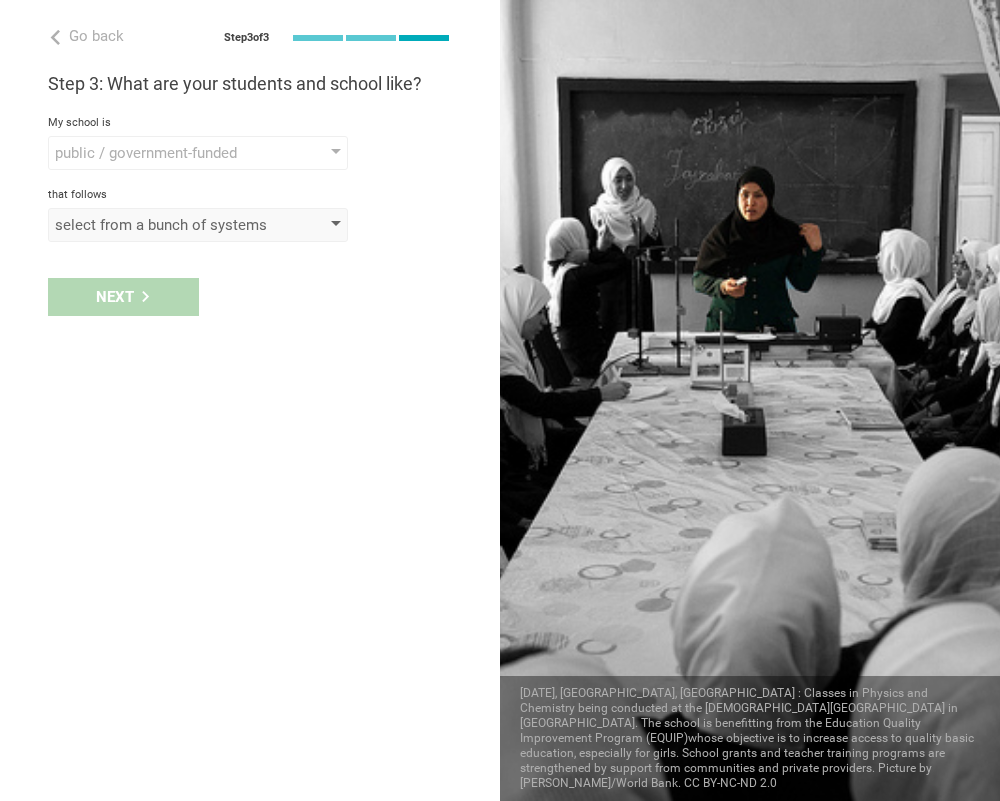 click on "select from a bunch of systems" at bounding box center (169, 225) 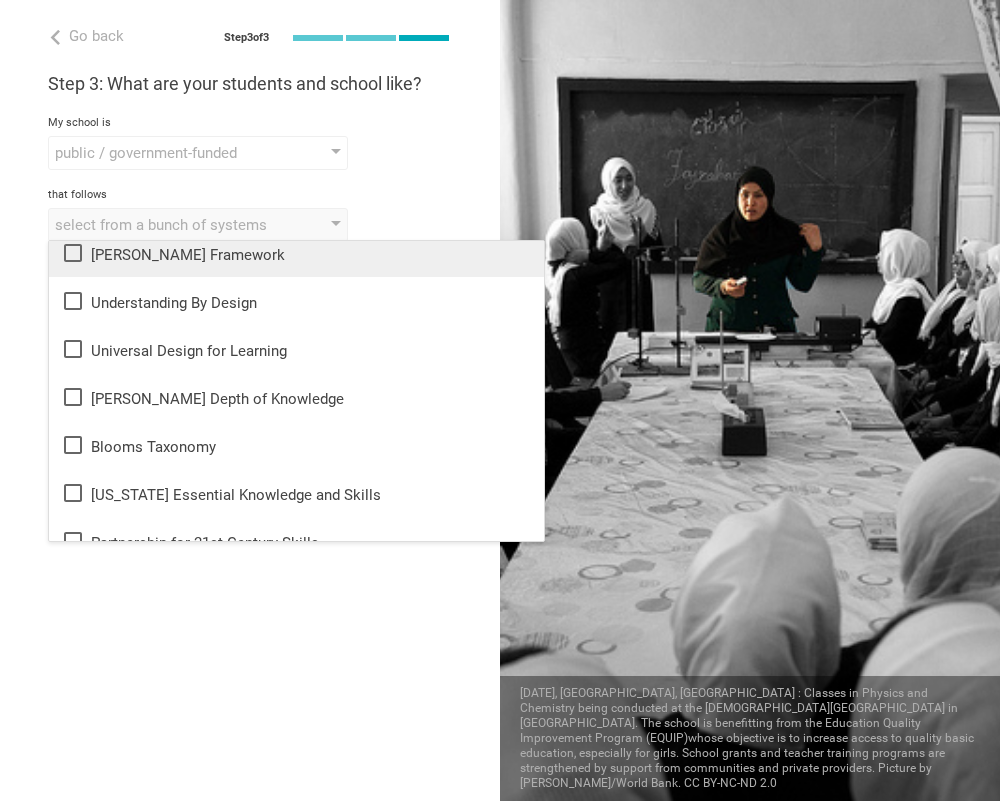 scroll, scrollTop: 0, scrollLeft: 0, axis: both 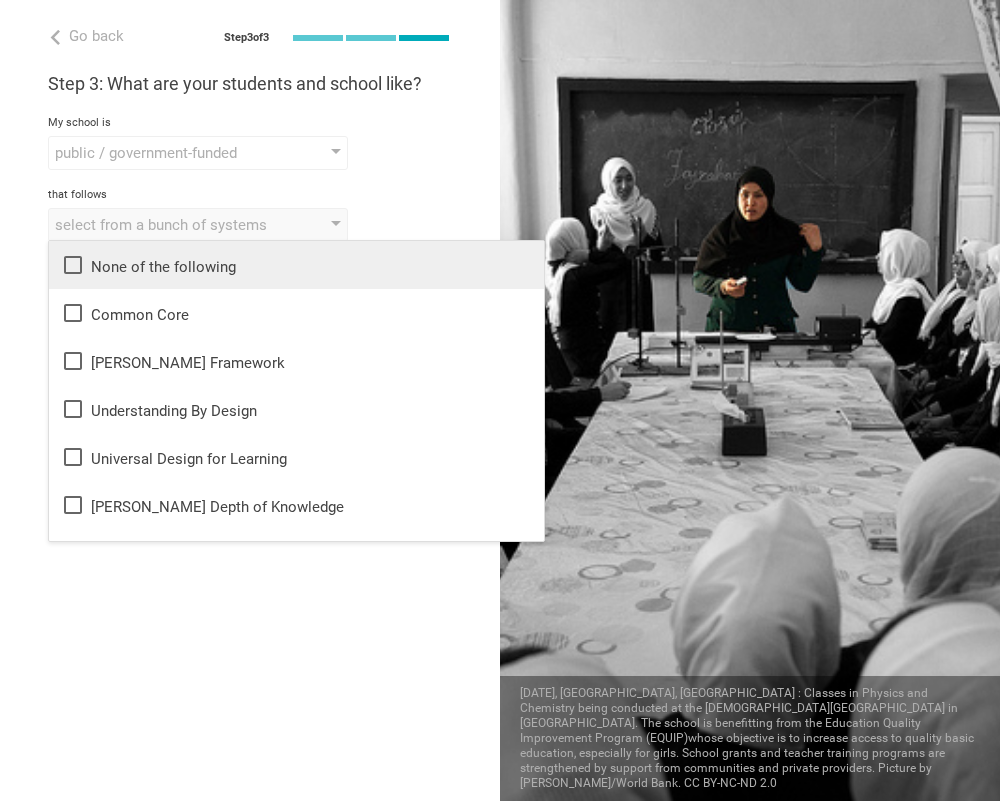 click 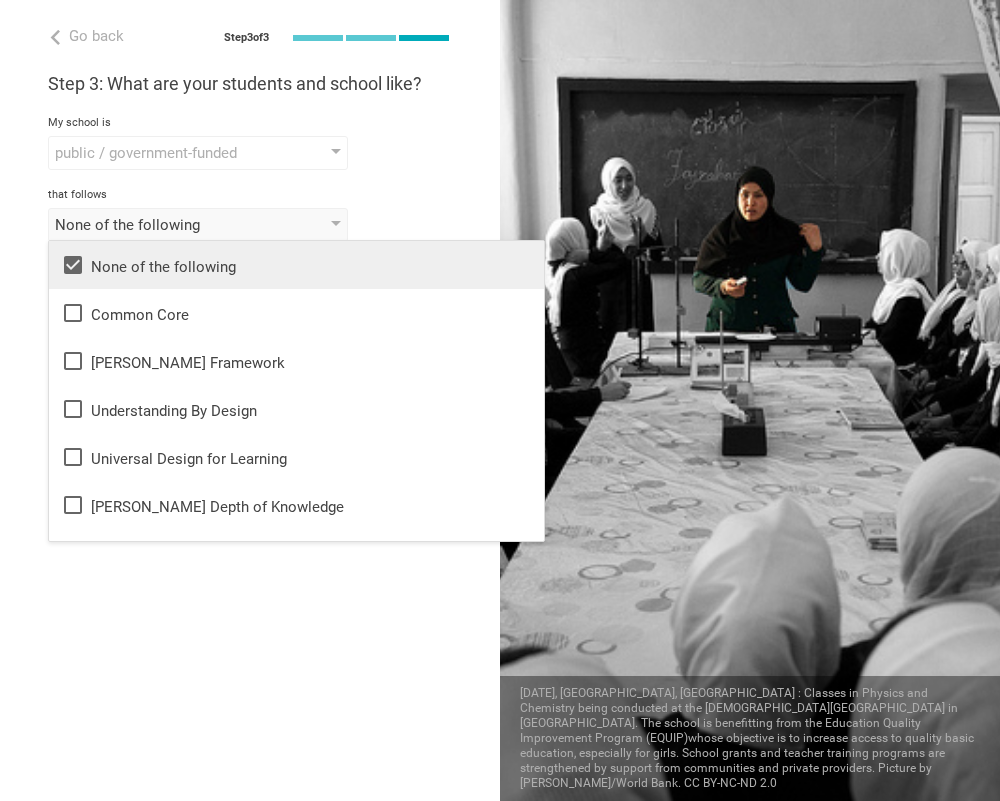 click on "Go back Step  3  of  3 Welcome, Ed! You are almost all set. Just answer a few simple questions to help us get to know you better and personalize your experience. Step 1: How would you describe yourself? I am a... Teacher Teacher Professor / Lecturer Instructional Coach Vice Principal or Principal Curriculum writer / Instructional designer School / district Administrator EdTech maker / enthusiast at the [GEOGRAPHIC_DATA] program institute company organization [GEOGRAPHIC_DATA] in [GEOGRAPHIC_DATA], [GEOGRAPHIC_DATA] Step 2: What do you teach? I teach Other Mathematics English (Language Arts) Science Social Studies Other Technology Humanities & Arts Languages Sciences Physical Education Technology Life & career skills Other technical skills to the students of Grade Grade Class Year Level Standard 11 1 2 3 4 5 6 7 8 9 10 11 12 13 When describing my students, I would say that there are students of various level of skill there are students of various level of skill they are mostly low-achievers" at bounding box center (250, 400) 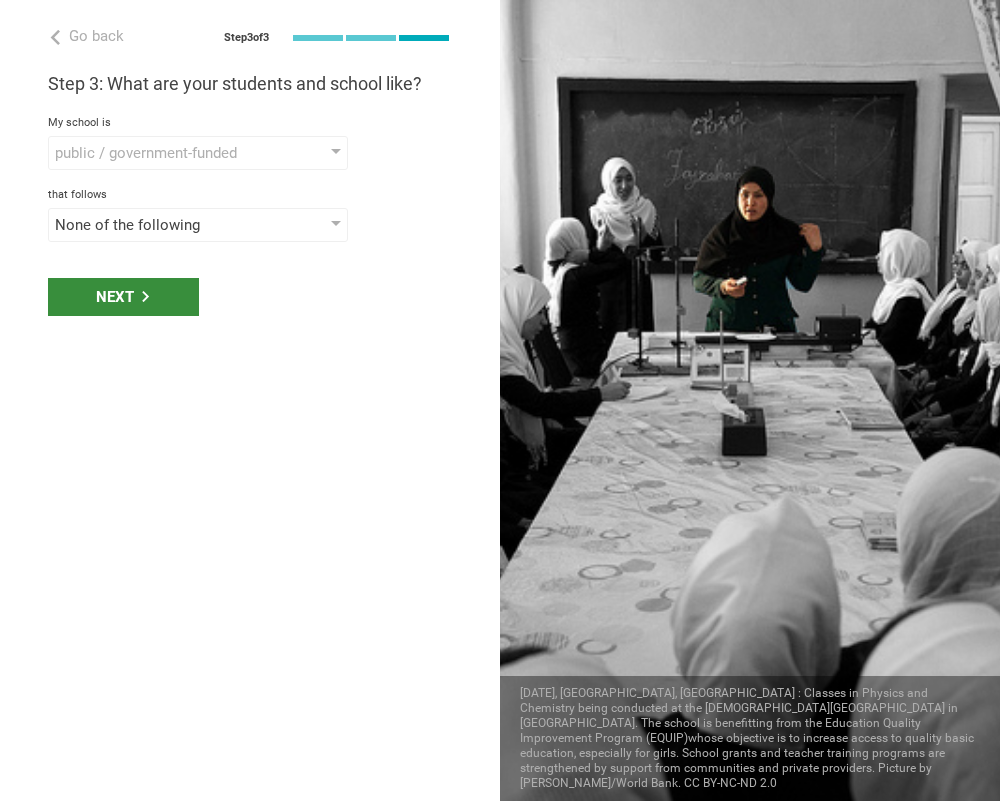 click on "Next" at bounding box center (123, 297) 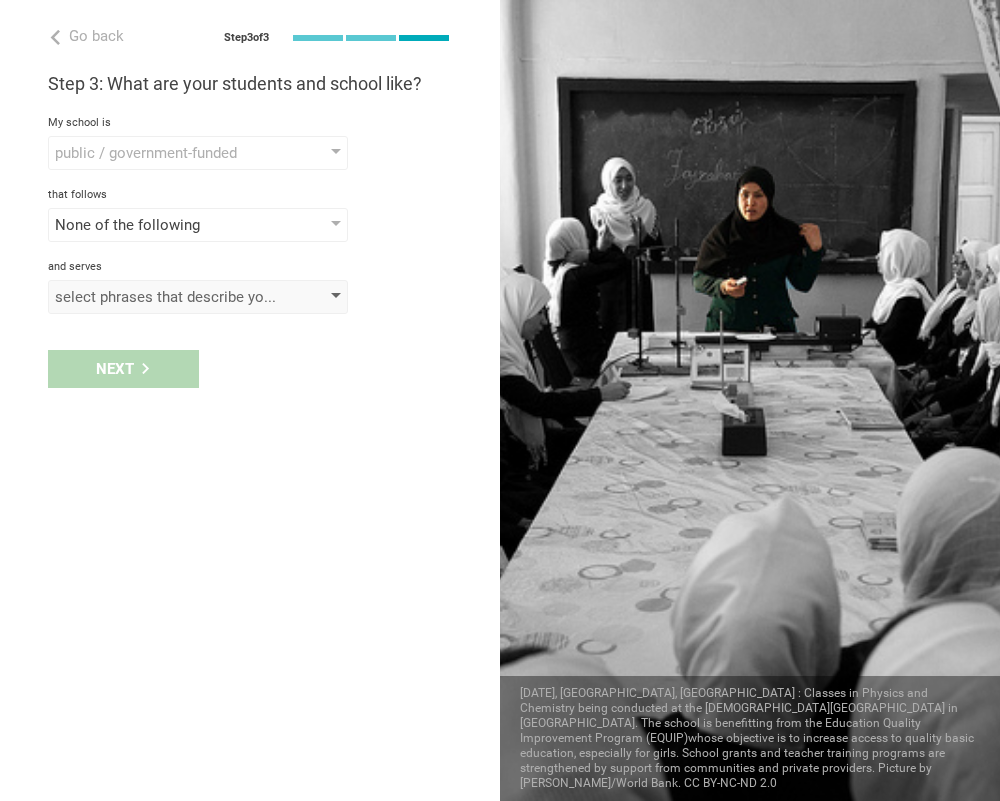 click on "select phrases that describe your student population" at bounding box center (169, 297) 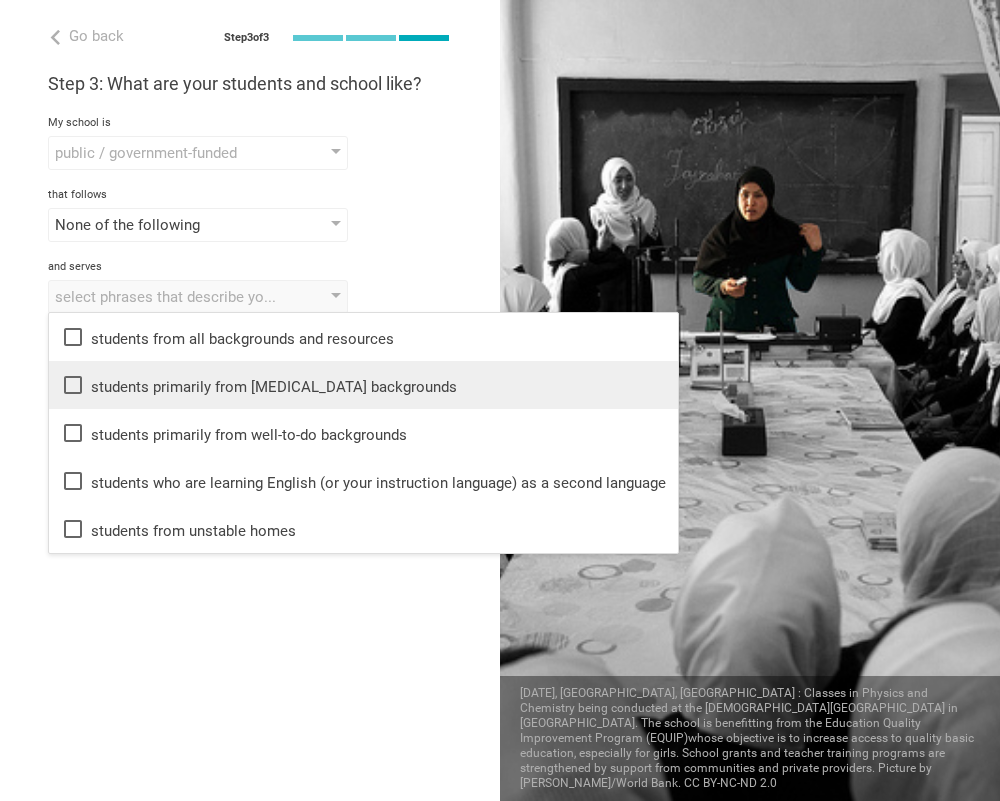 click 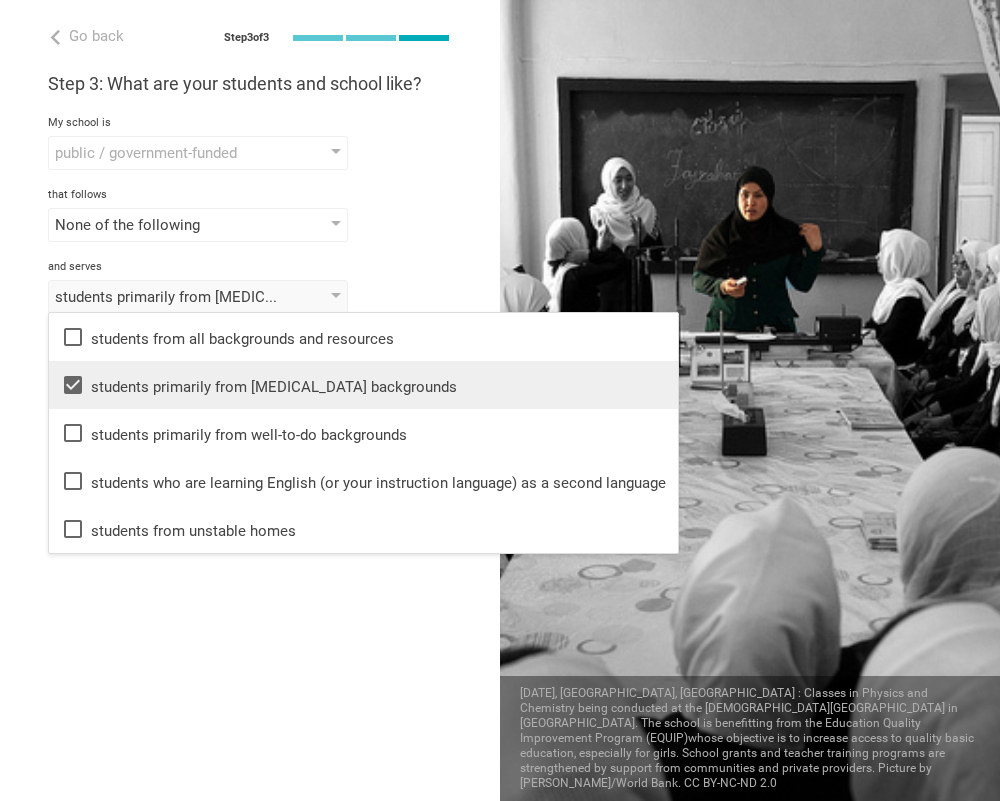 click on "Go back Step  3  of  3 Welcome, Ed! You are almost all set. Just answer a few simple questions to help us get to know you better and personalize your experience. Step 1: How would you describe yourself? I am a... Teacher Teacher Professor / Lecturer Instructional Coach Vice Principal or Principal Curriculum writer / Instructional designer School / district Administrator EdTech maker / enthusiast at the [GEOGRAPHIC_DATA] program institute company organization [GEOGRAPHIC_DATA] in [GEOGRAPHIC_DATA], [GEOGRAPHIC_DATA] Step 2: What do you teach? I teach Other Mathematics English (Language Arts) Science Social Studies Other Technology Humanities & Arts Languages Sciences Physical Education Technology Life & career skills Other technical skills to the students of Grade Grade Class Year Level Standard 11 1 2 3 4 5 6 7 8 9 10 11 12 13 When describing my students, I would say that there are students of various level of skill there are students of various level of skill they are mostly low-achievers" at bounding box center (250, 400) 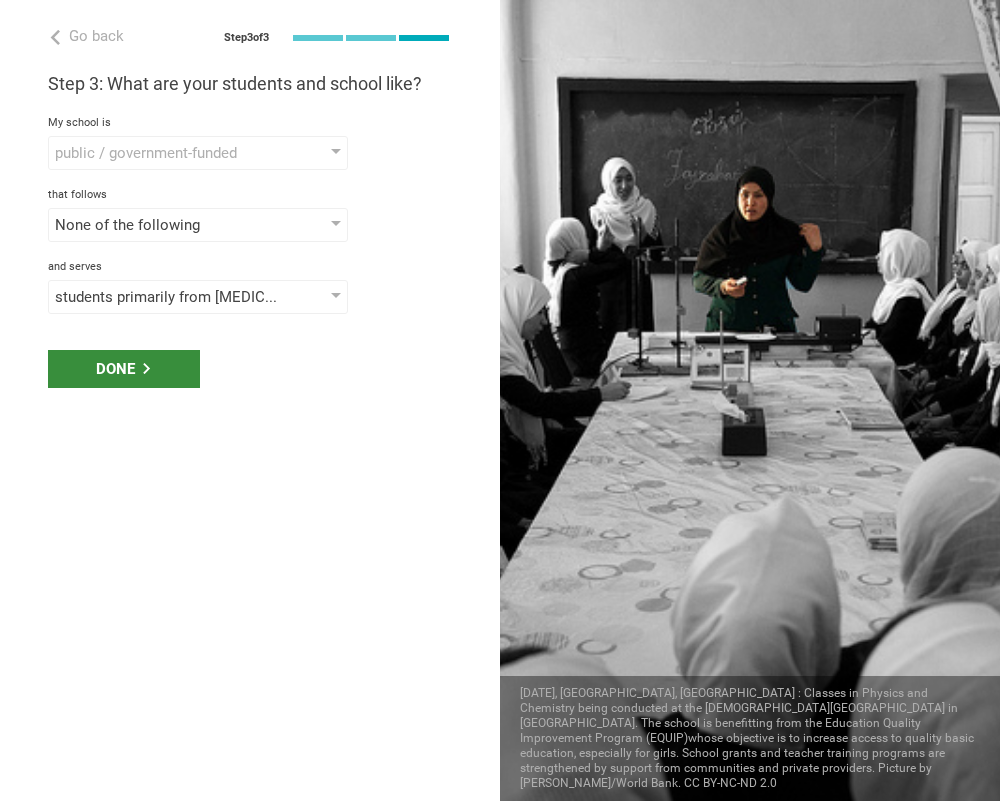 click on "Done" at bounding box center [124, 369] 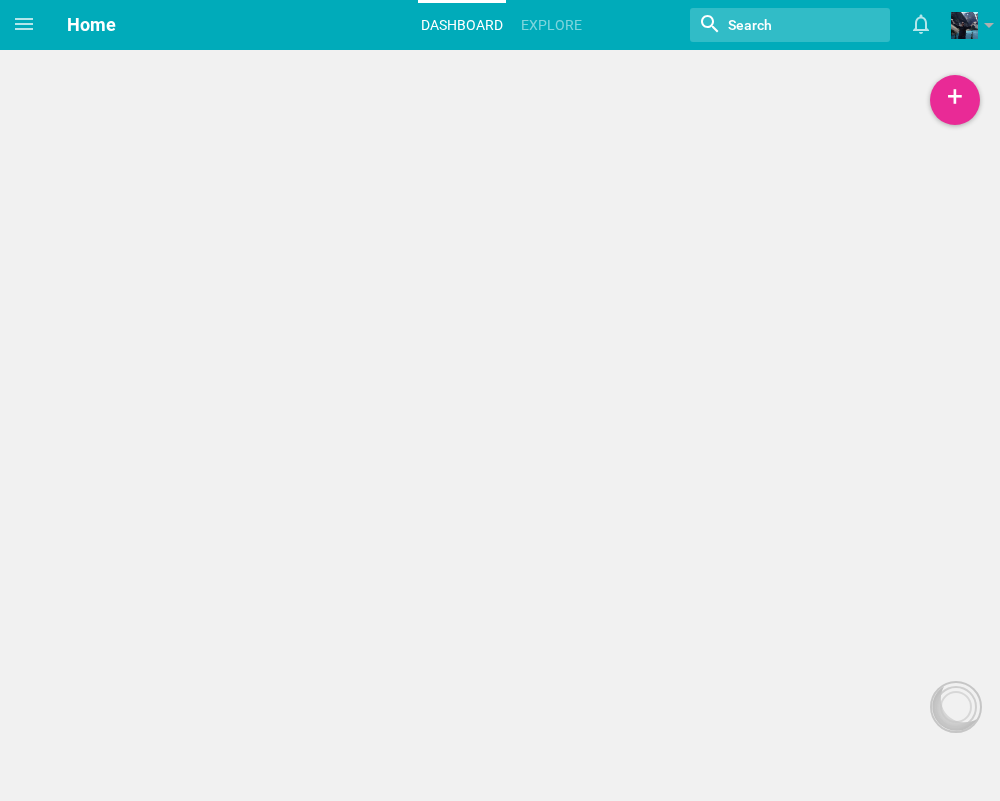 scroll, scrollTop: 0, scrollLeft: 0, axis: both 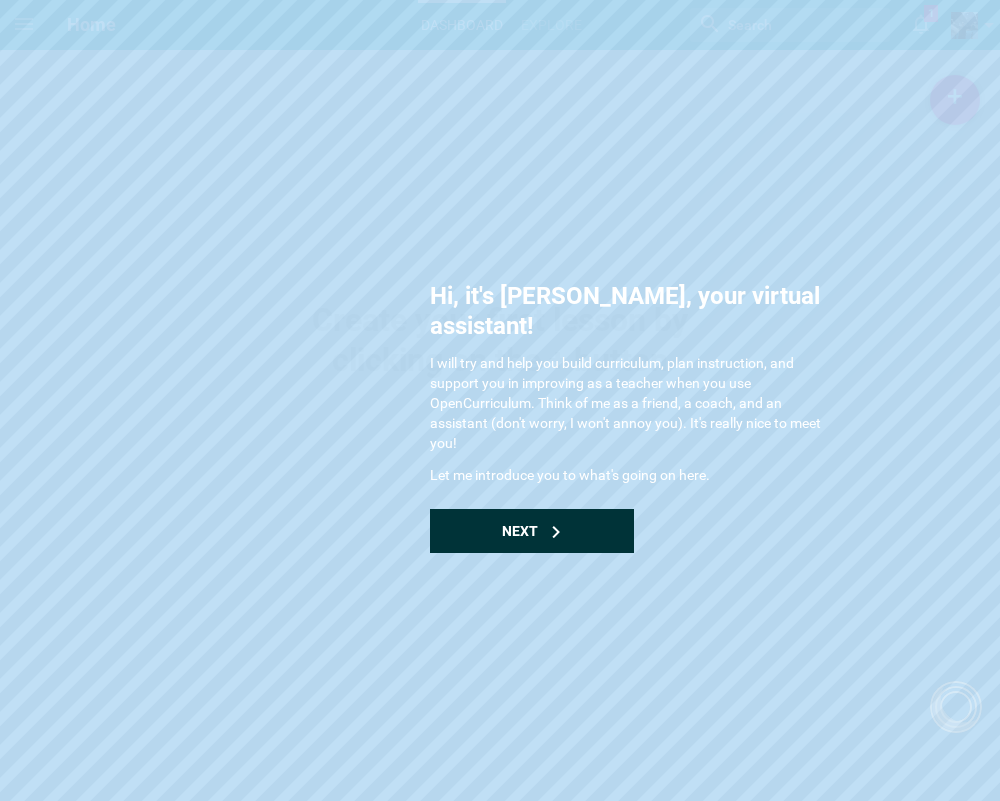 click on "Next" at bounding box center (520, 531) 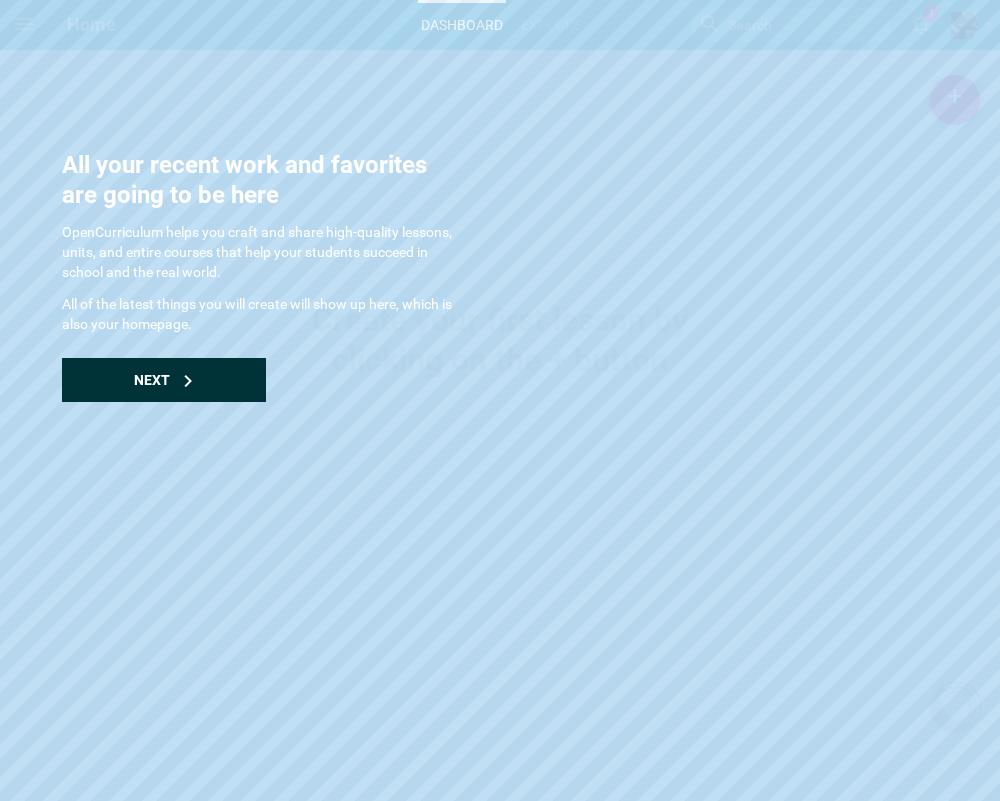click on "Next" at bounding box center [152, 380] 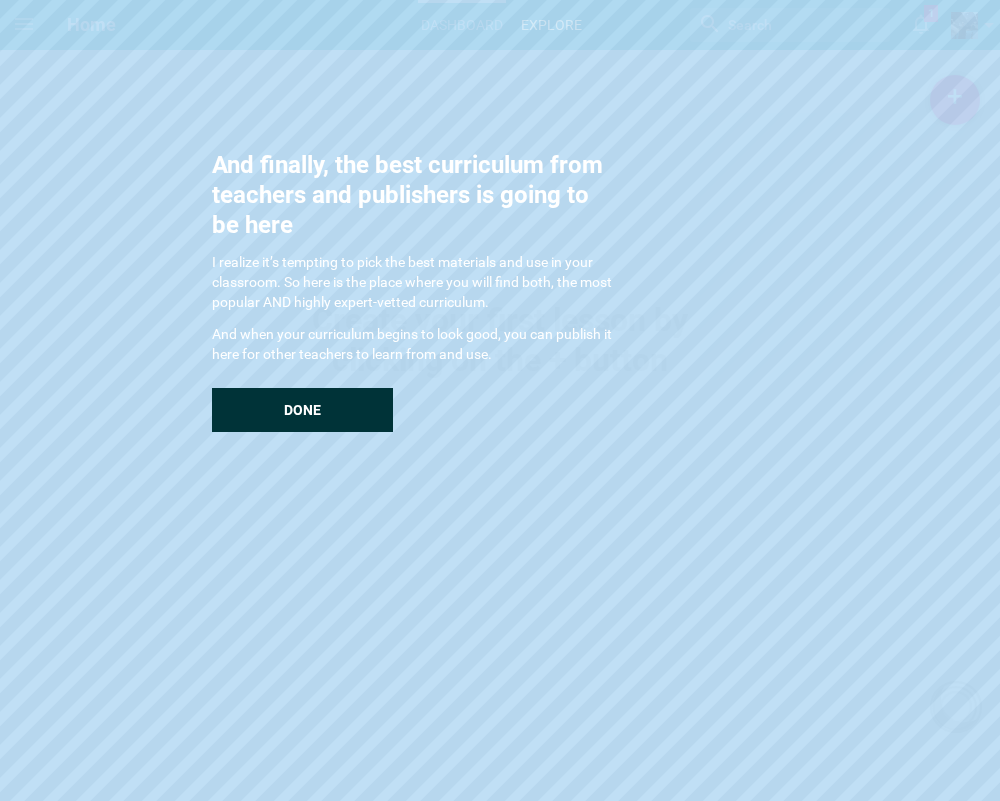 click on "Done" at bounding box center (302, 410) 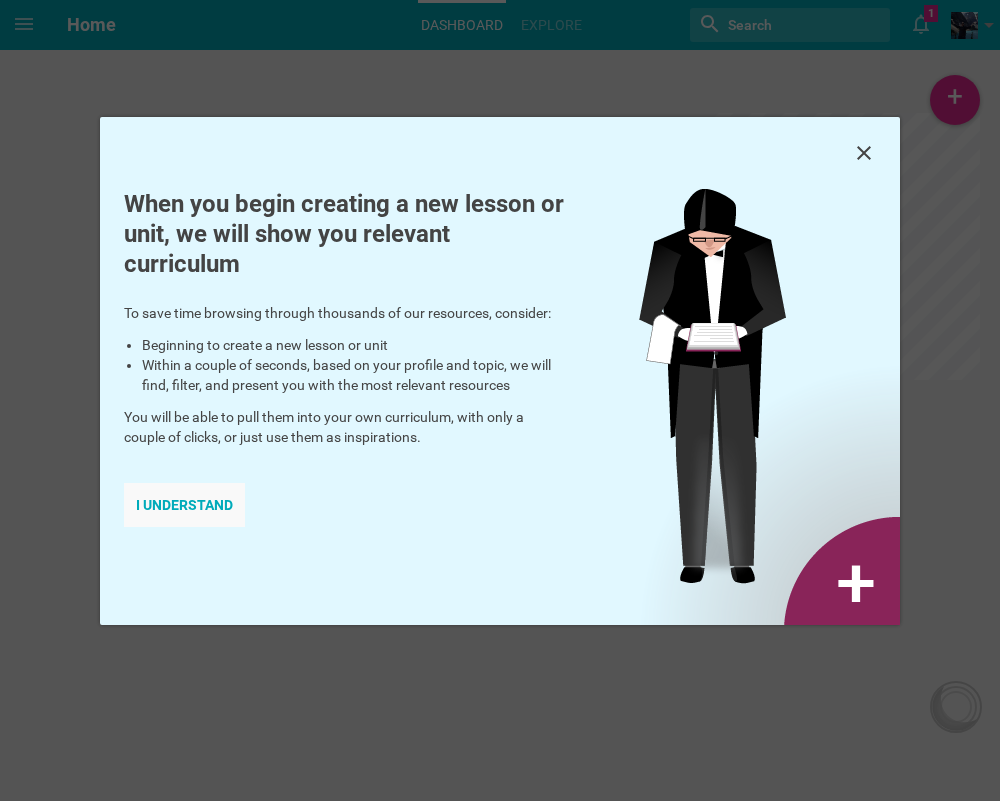 click on "I understand" at bounding box center [184, 505] 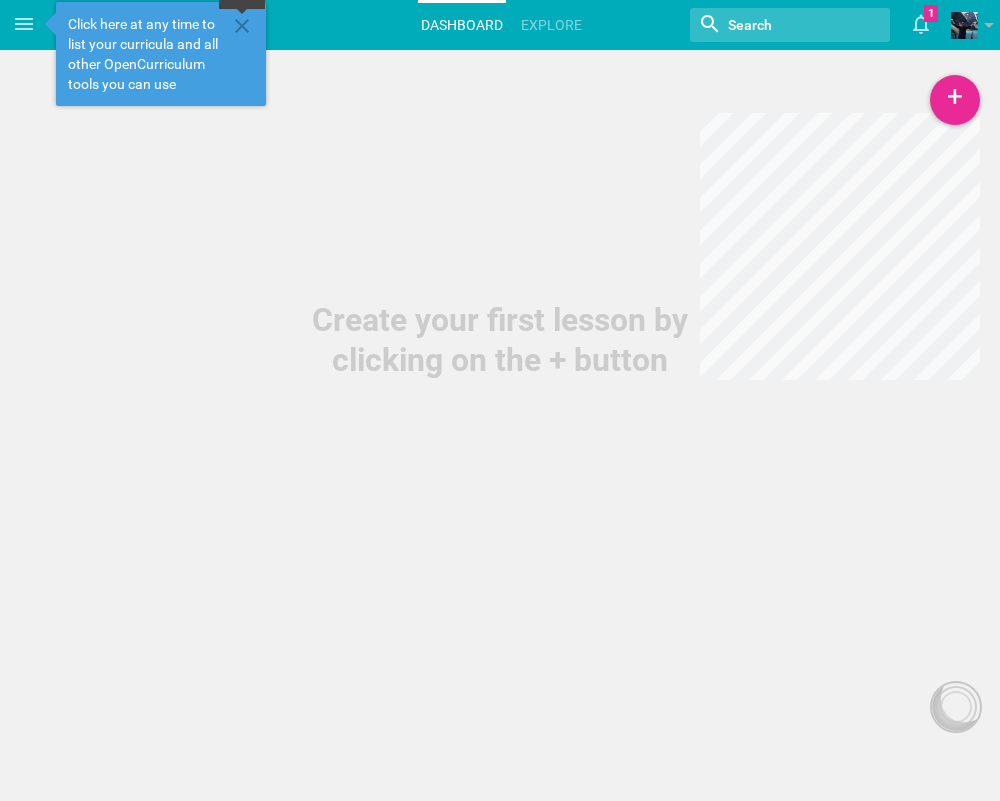 click 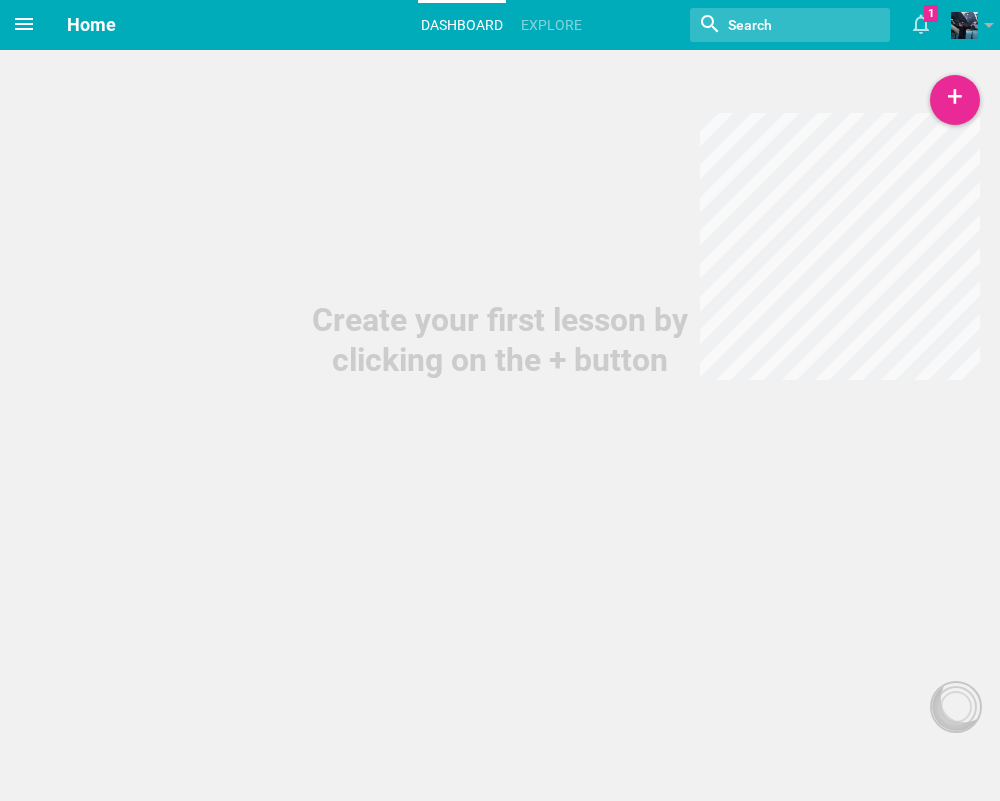 click 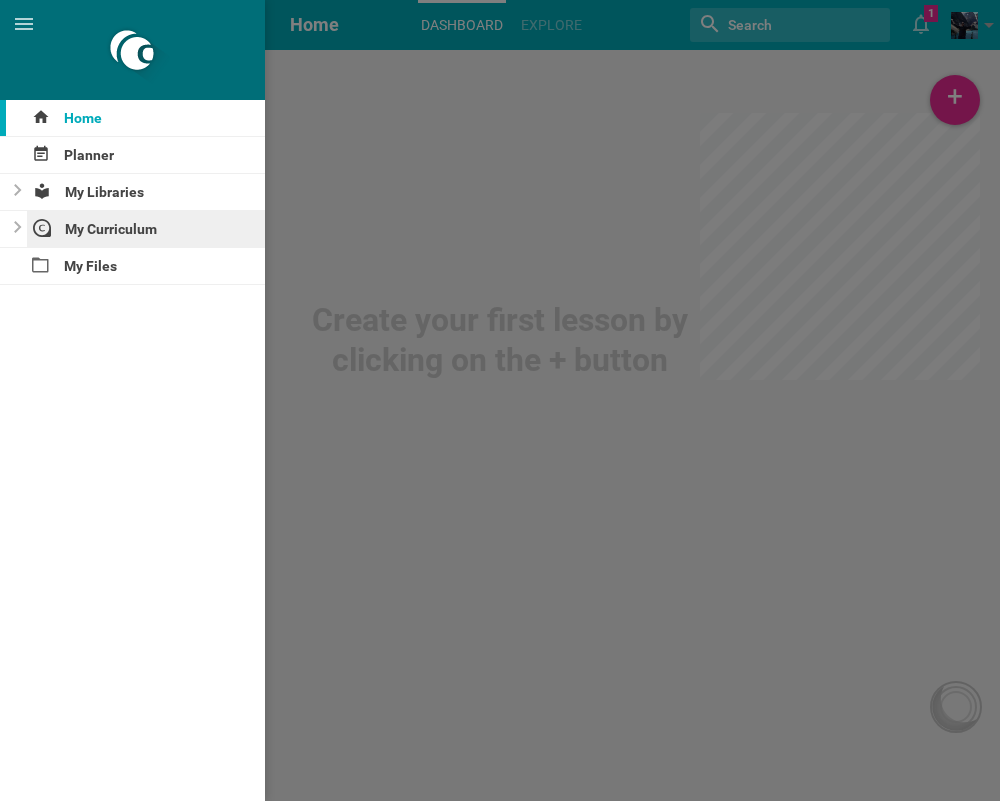 click on "My Curriculum" at bounding box center [146, 229] 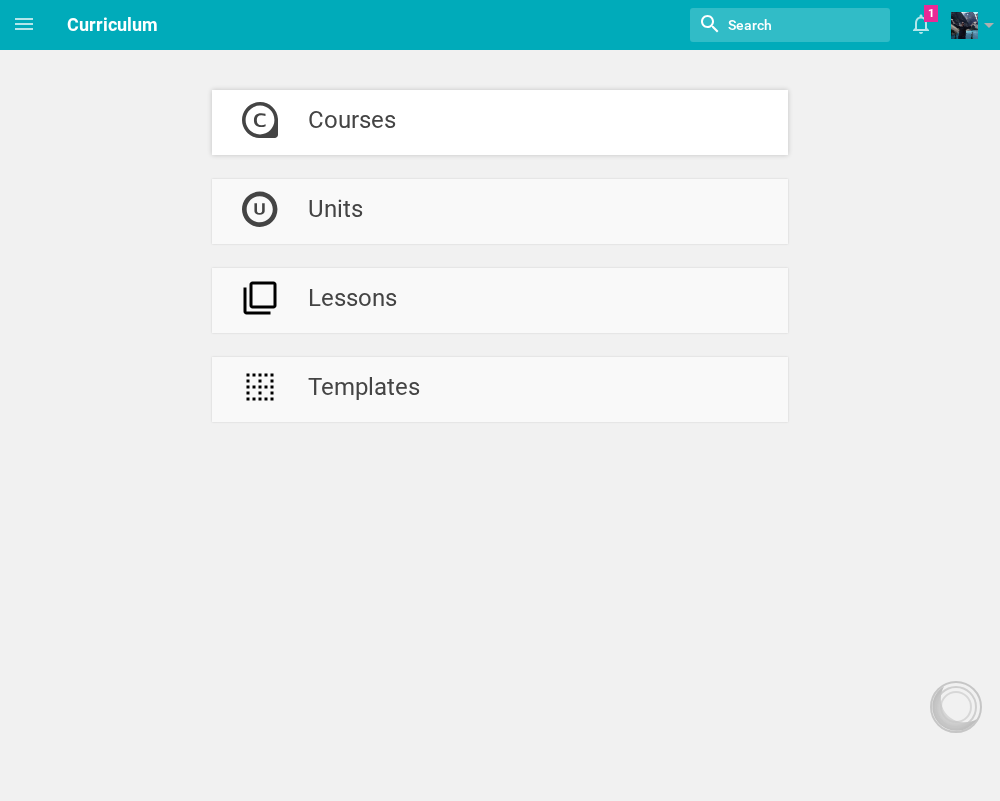 click on "Courses" at bounding box center (352, 122) 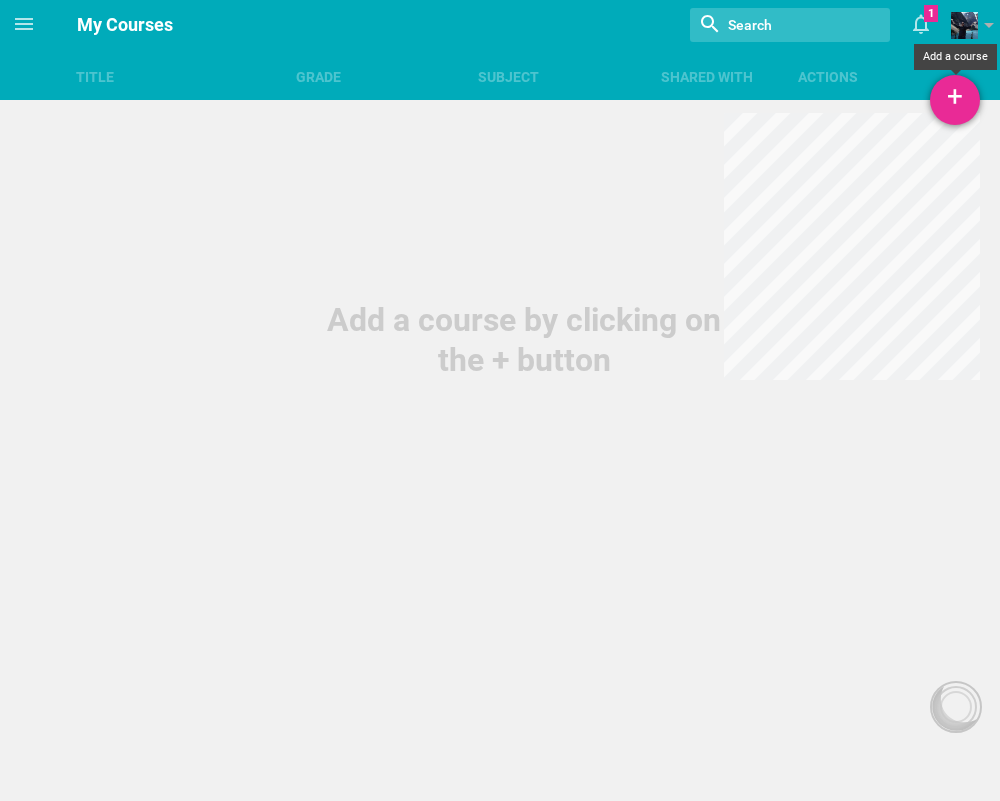 click on "+" at bounding box center (955, 100) 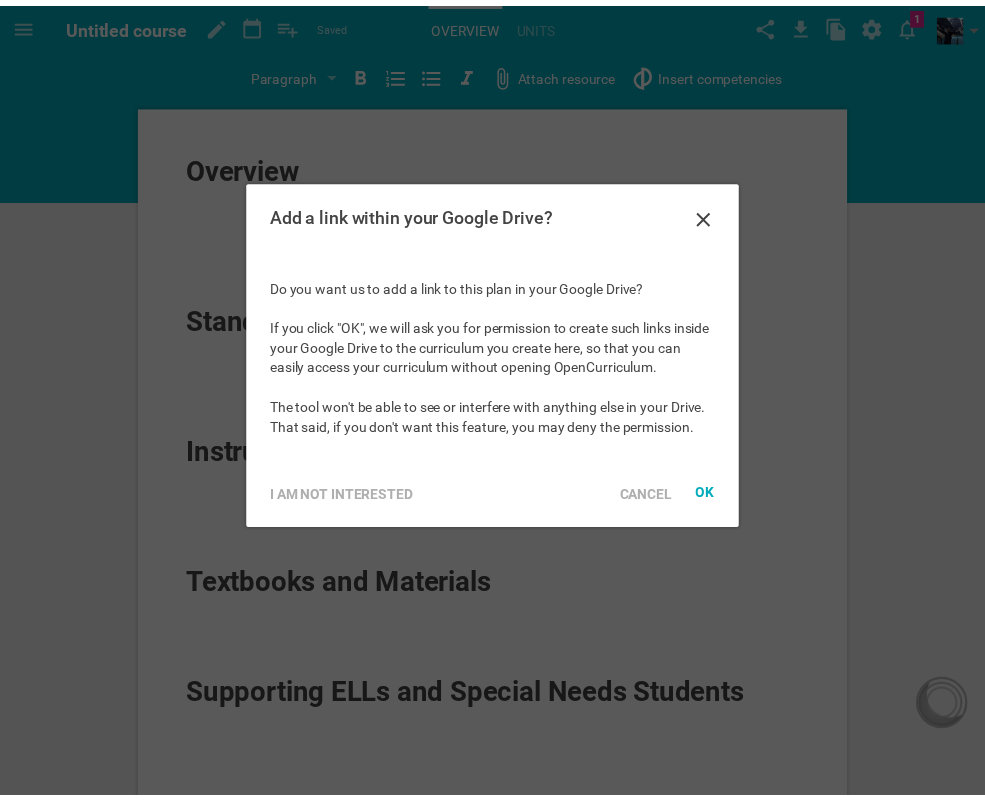 scroll, scrollTop: 0, scrollLeft: 0, axis: both 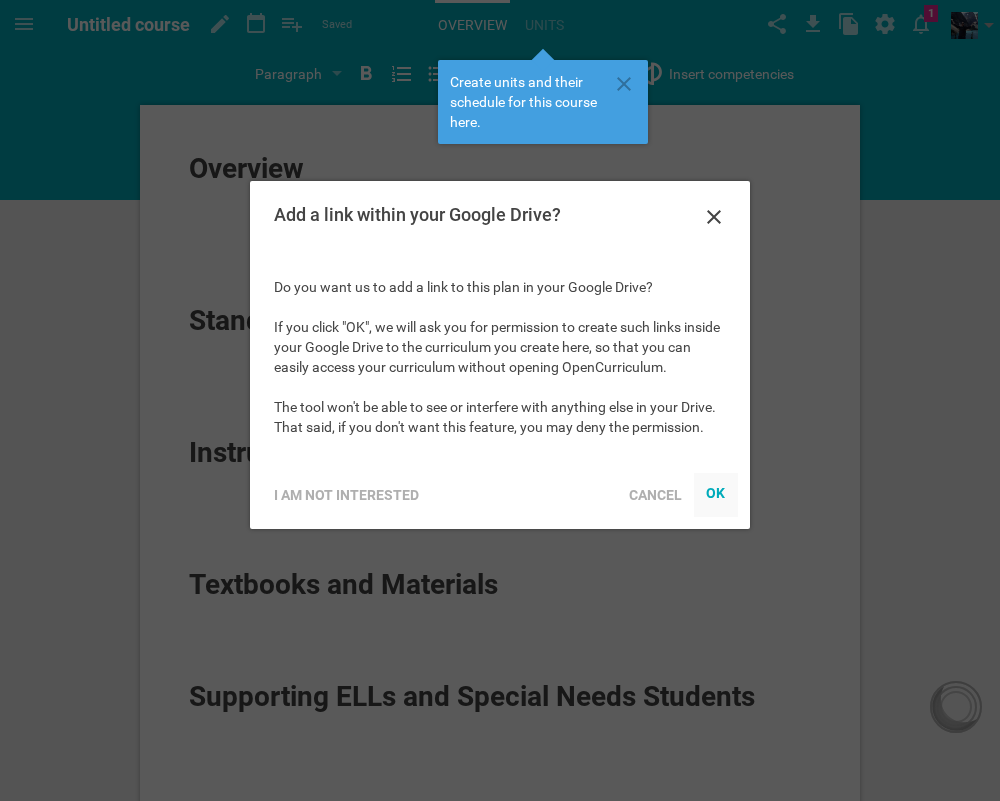 click on "OK" at bounding box center [716, 493] 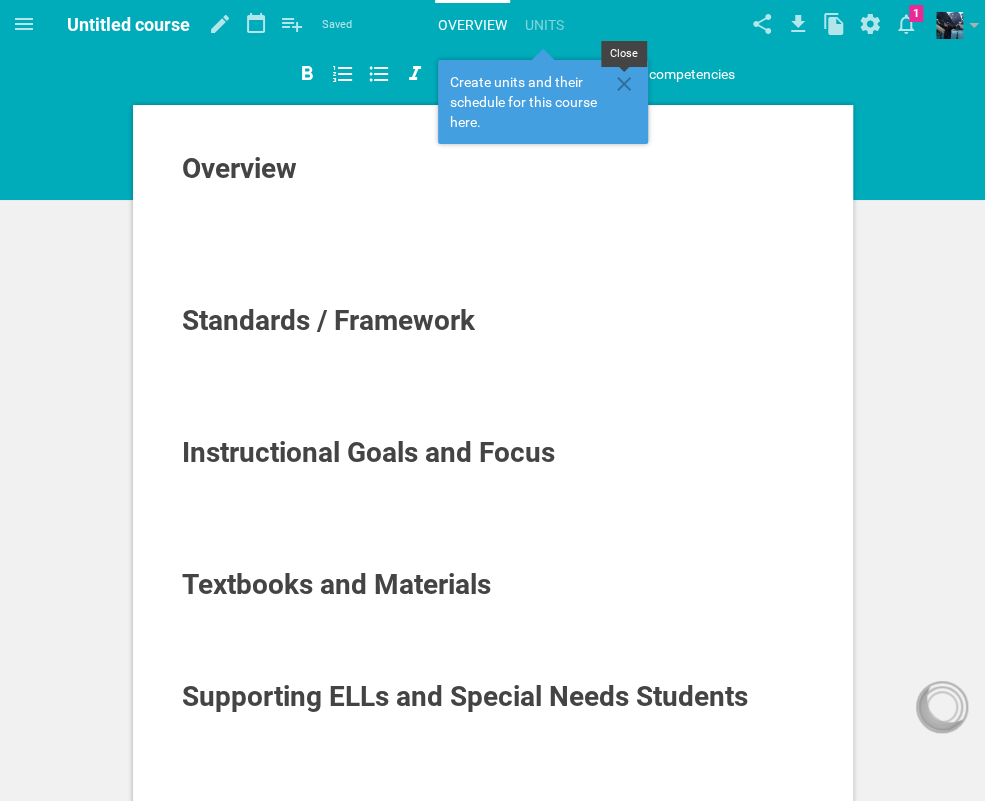 click 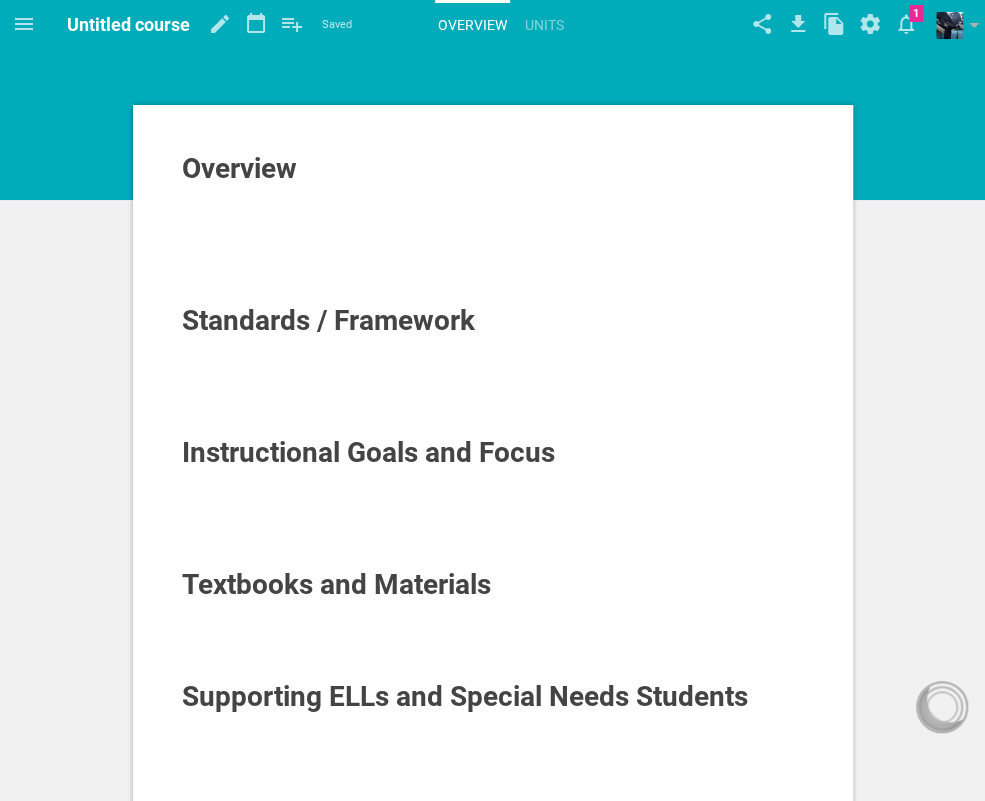 click on "Standards / Framework" at bounding box center (328, 320) 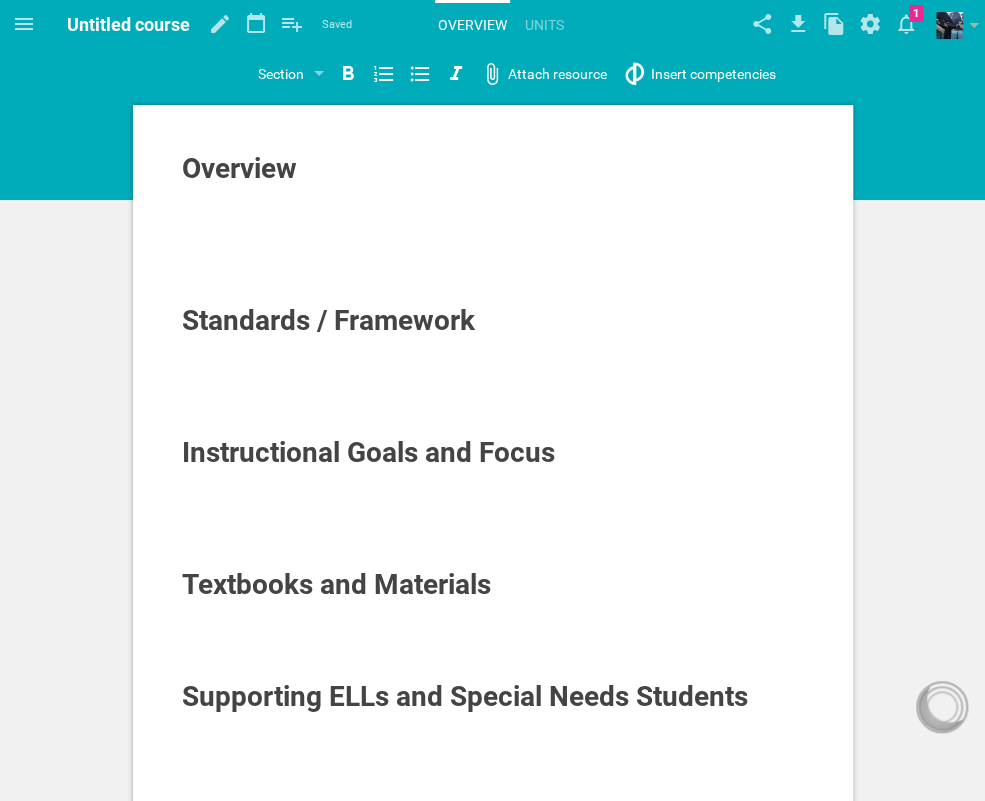 click on "Overview" at bounding box center [239, 168] 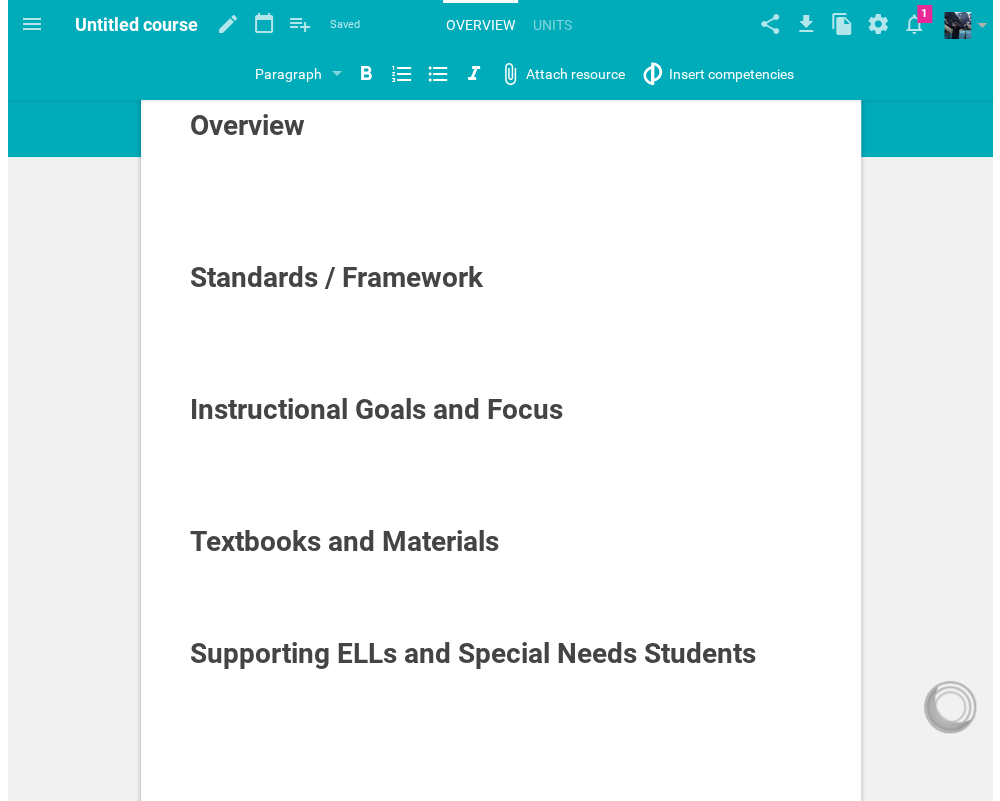 scroll, scrollTop: 0, scrollLeft: 0, axis: both 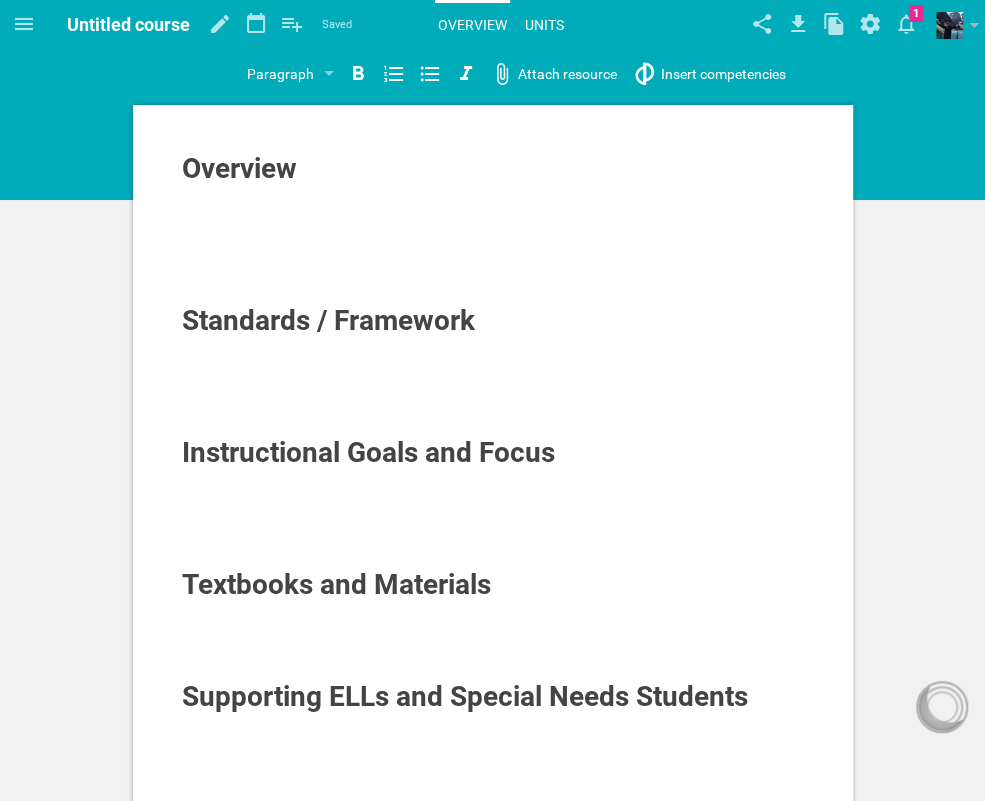 click on "Units" at bounding box center (544, 25) 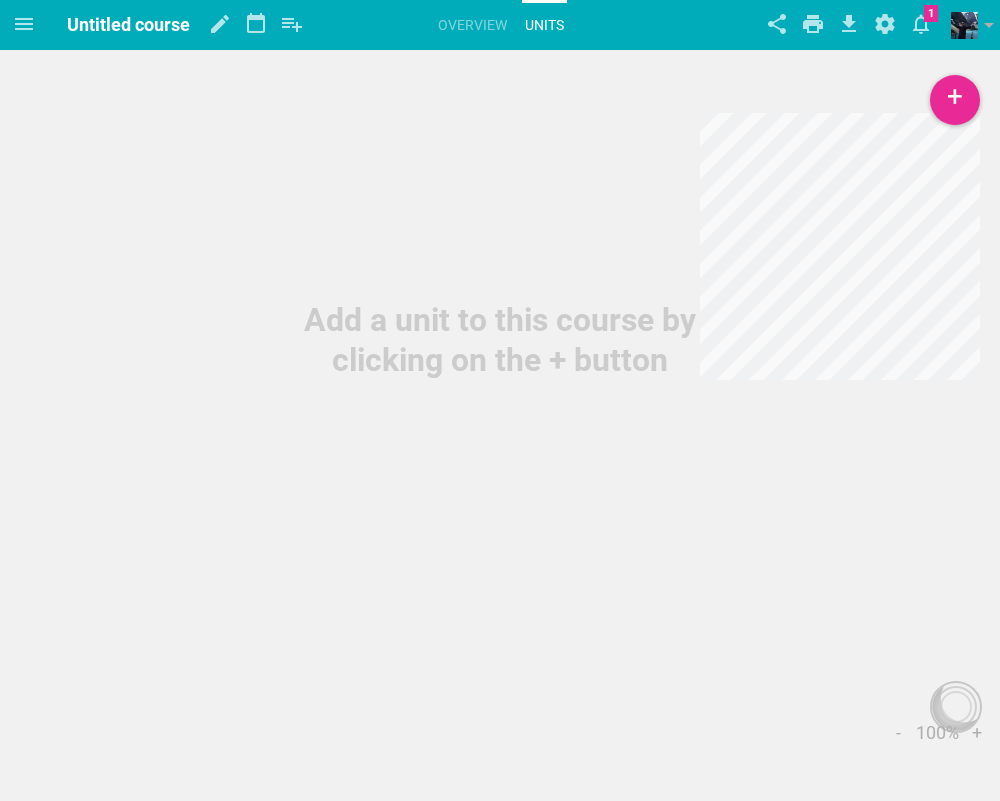 click on "Untitled course" at bounding box center (128, 24) 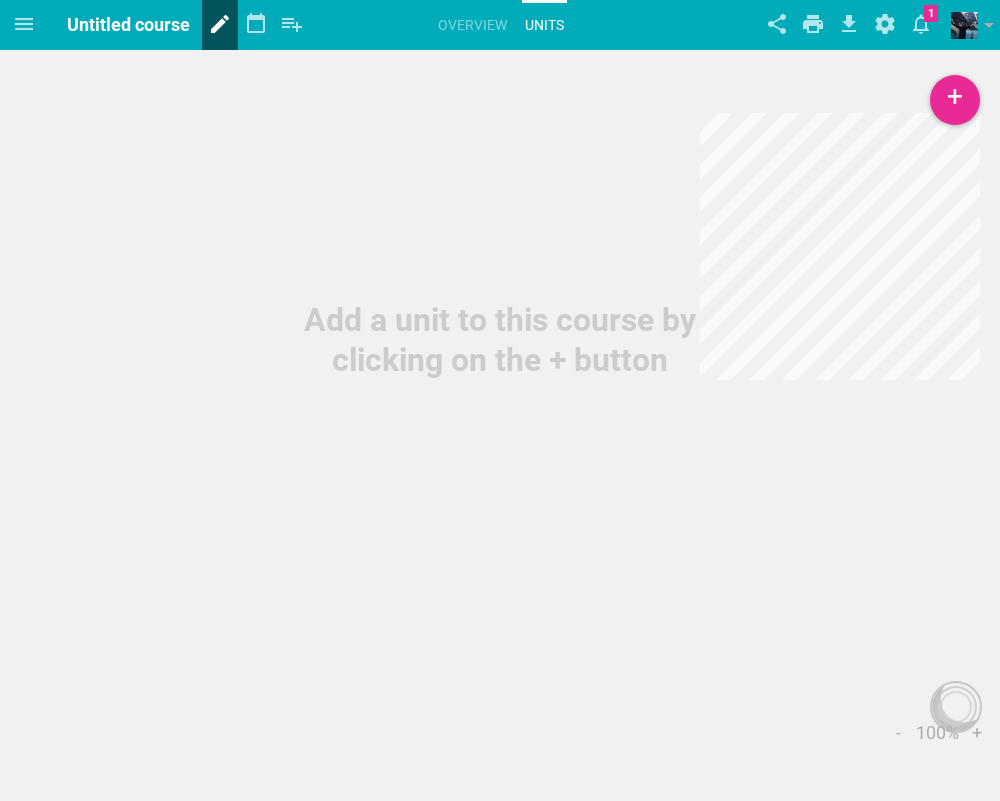 click 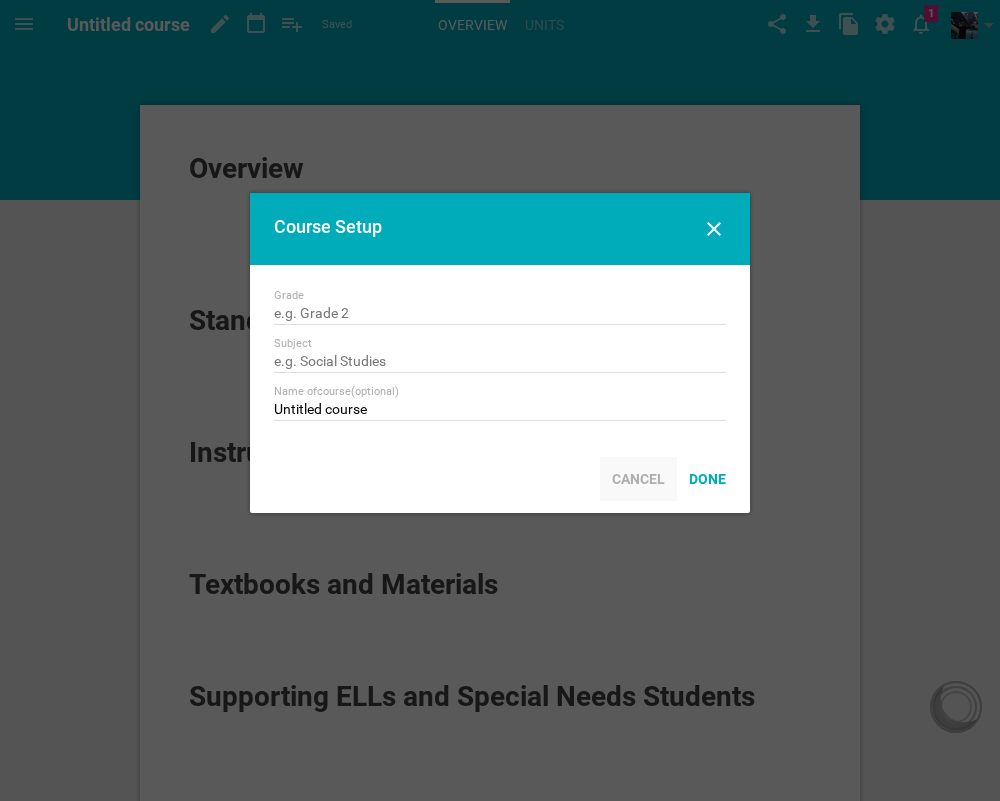 click on "Cancel" at bounding box center [638, 479] 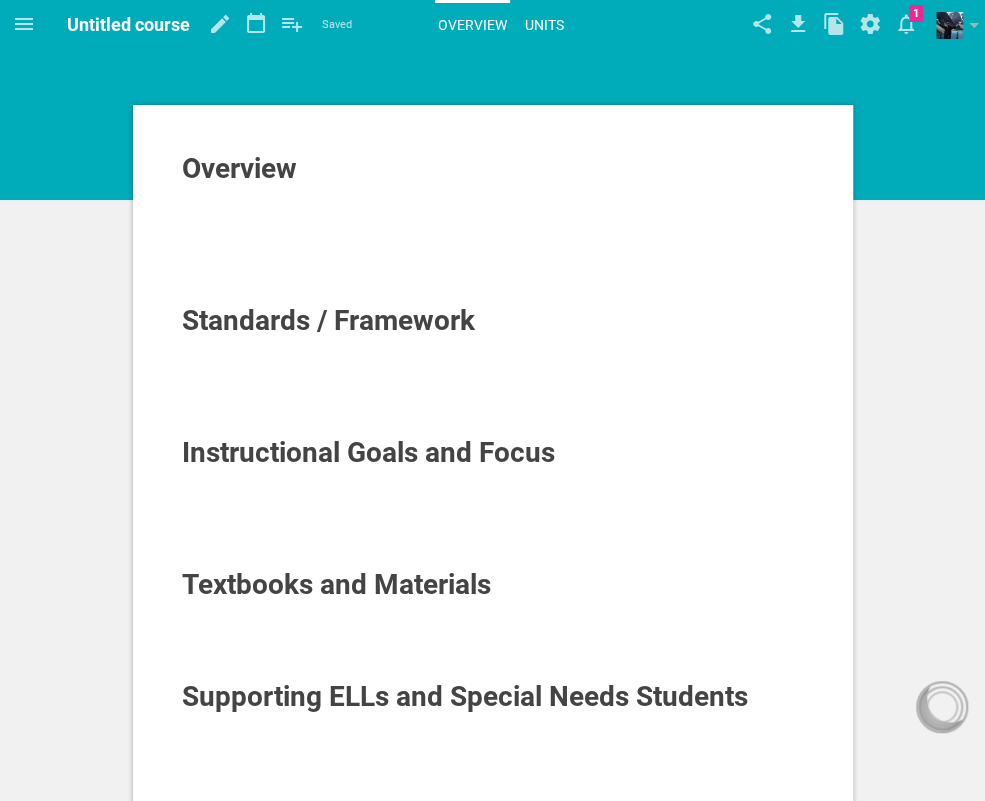 click on "Units" at bounding box center (544, 25) 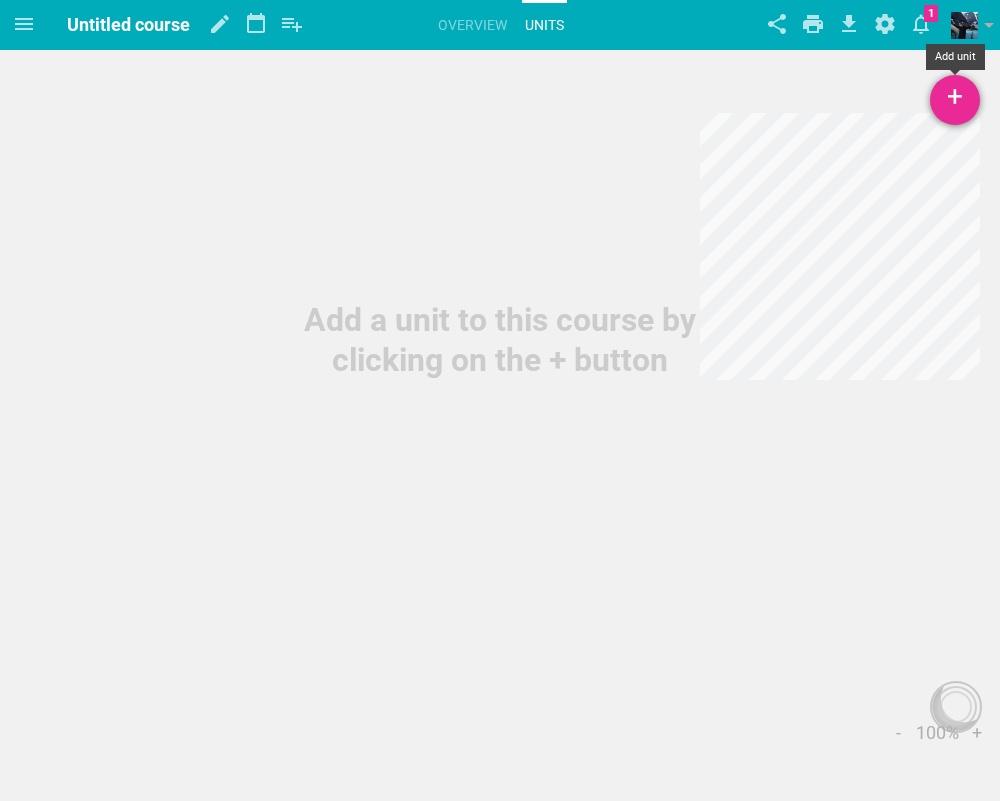 click on "+" at bounding box center [955, 100] 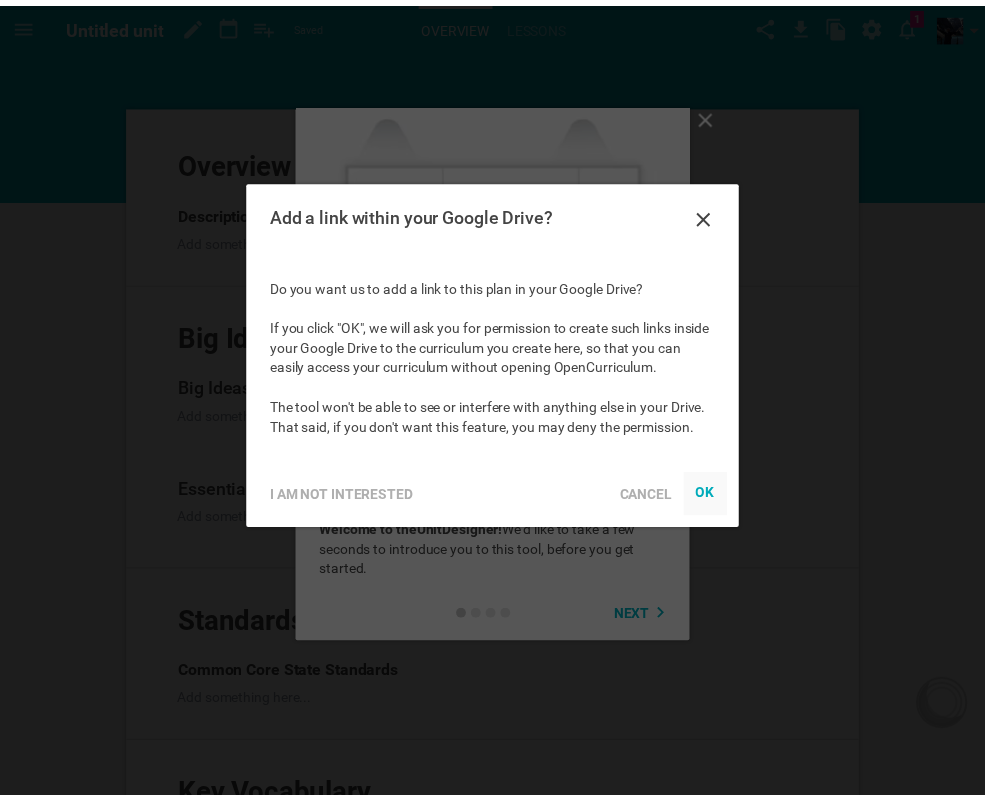 scroll, scrollTop: 0, scrollLeft: 0, axis: both 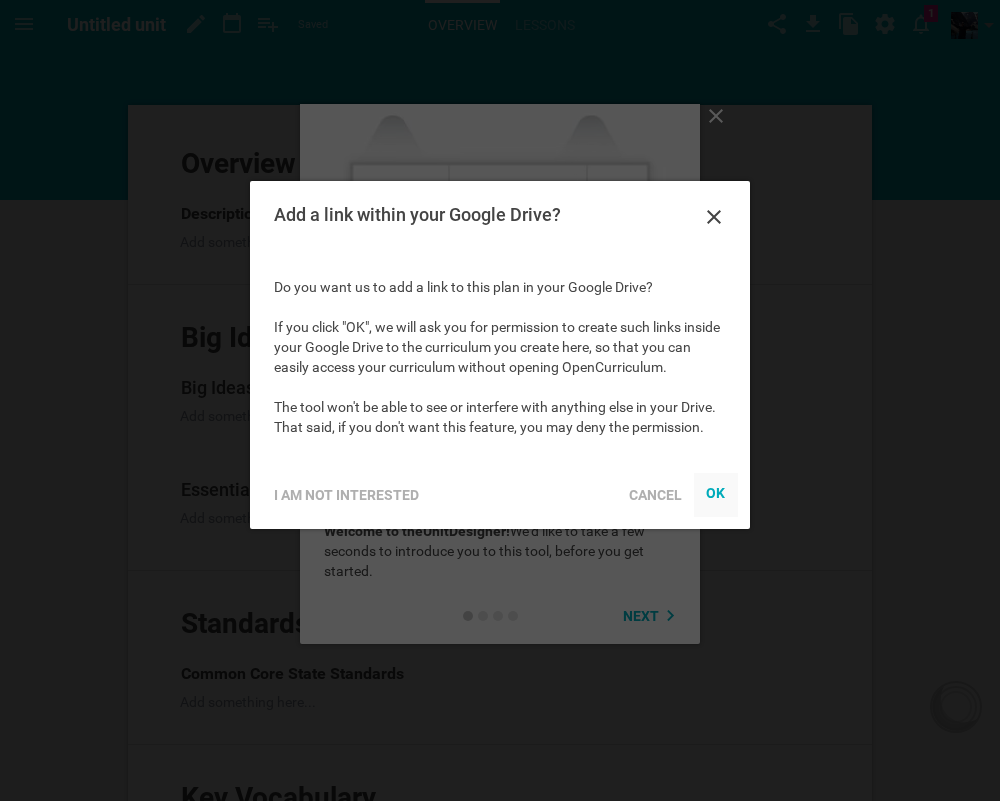 click on "OK" at bounding box center [716, 493] 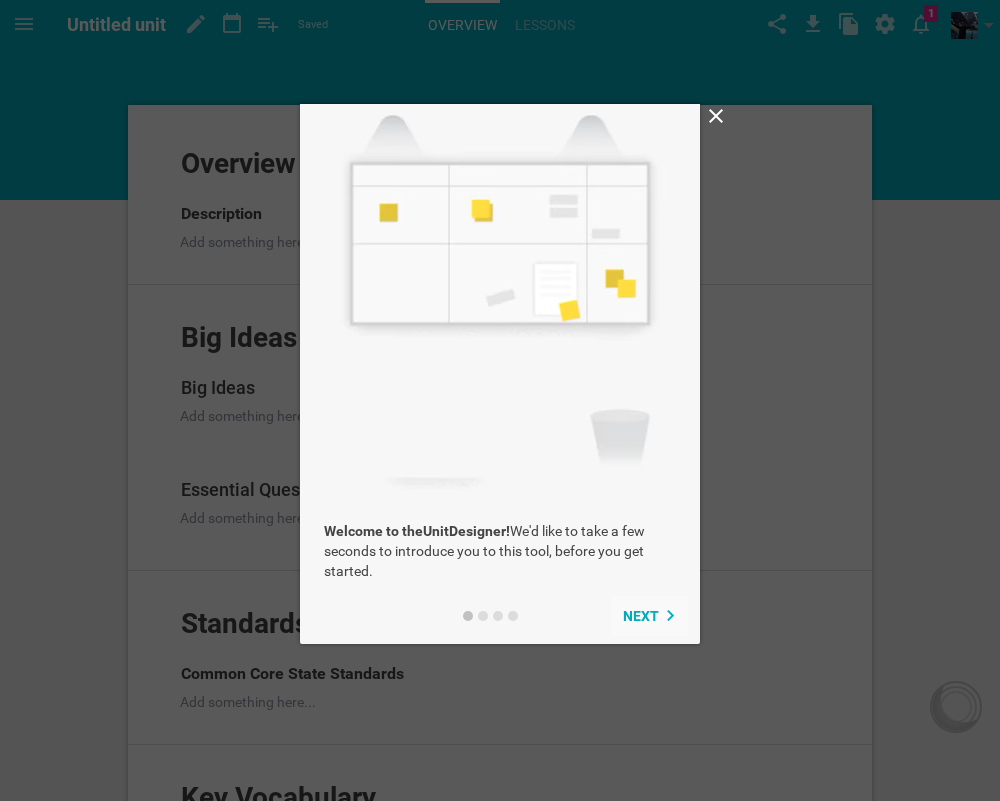 click on "Next" at bounding box center (641, 616) 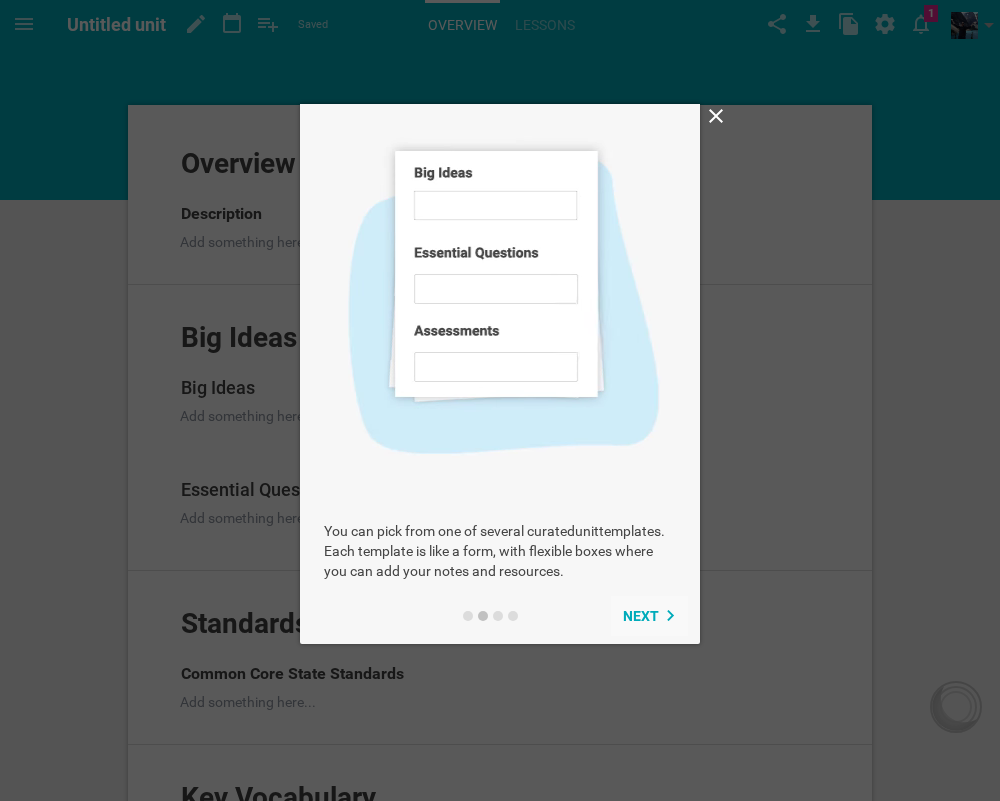 click on "Next" at bounding box center [641, 616] 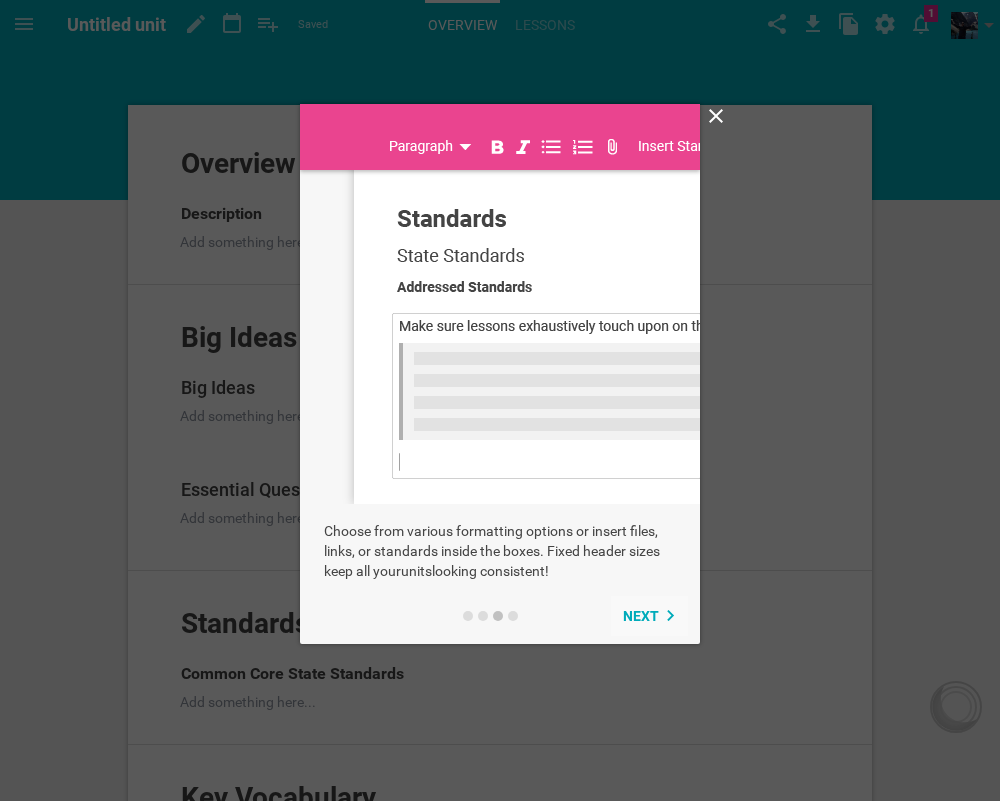 click on "Next" at bounding box center [641, 616] 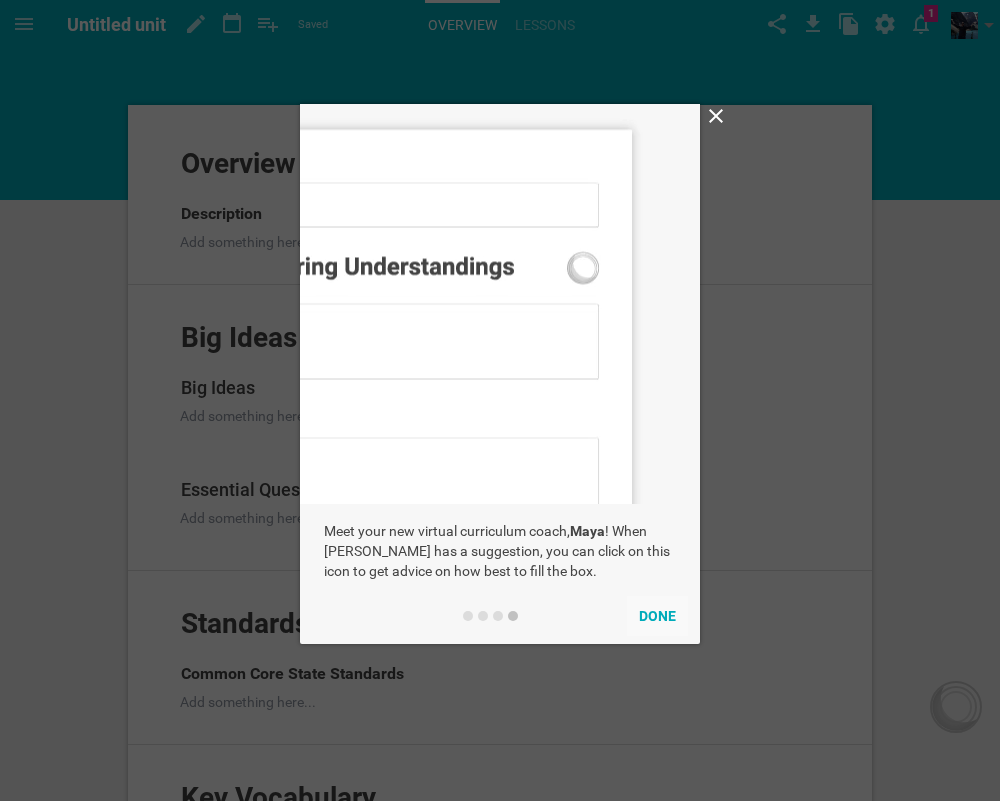 click on "Done" at bounding box center [657, 616] 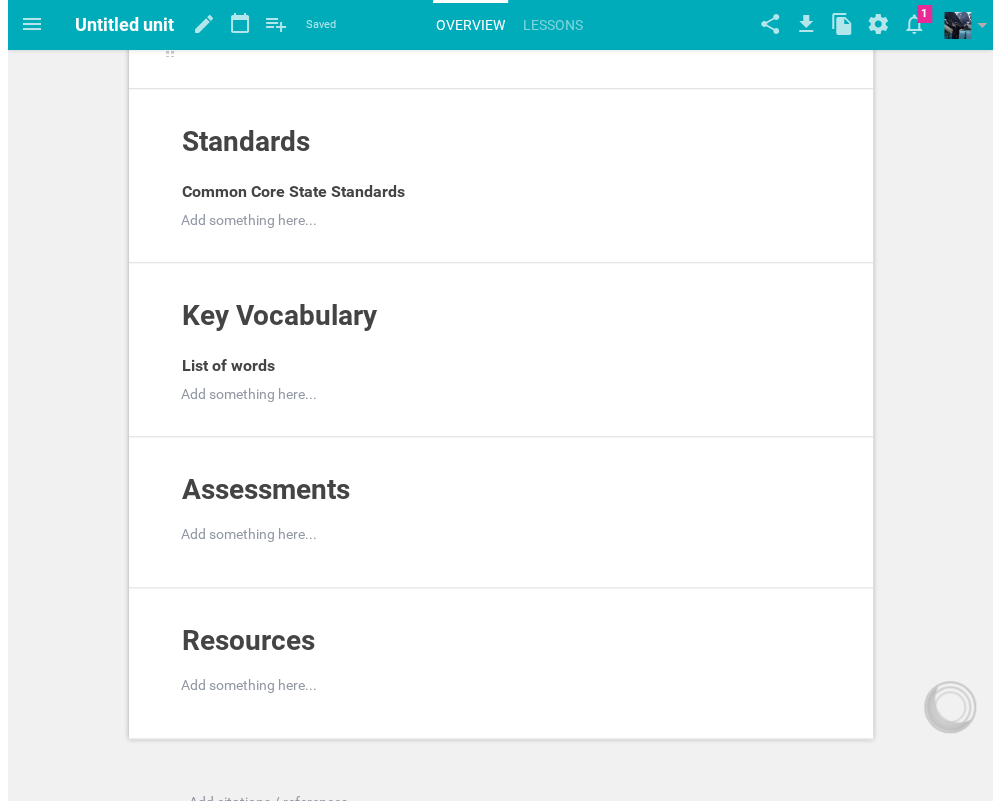 scroll, scrollTop: 0, scrollLeft: 0, axis: both 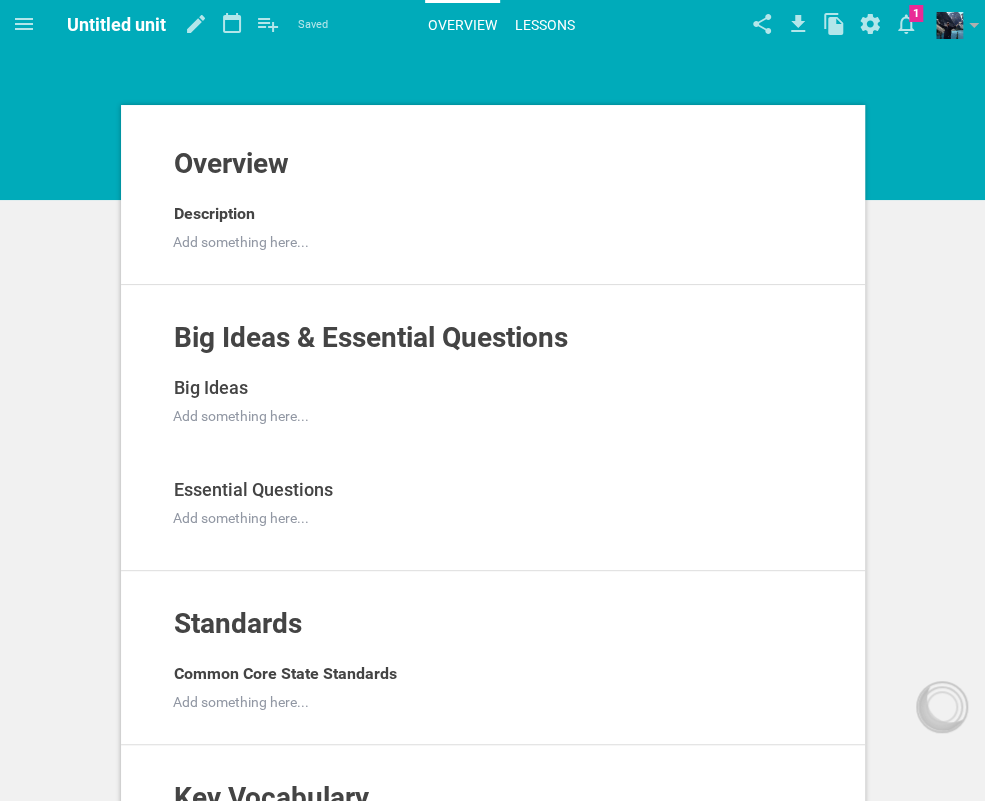 click on "Lessons" at bounding box center [545, 25] 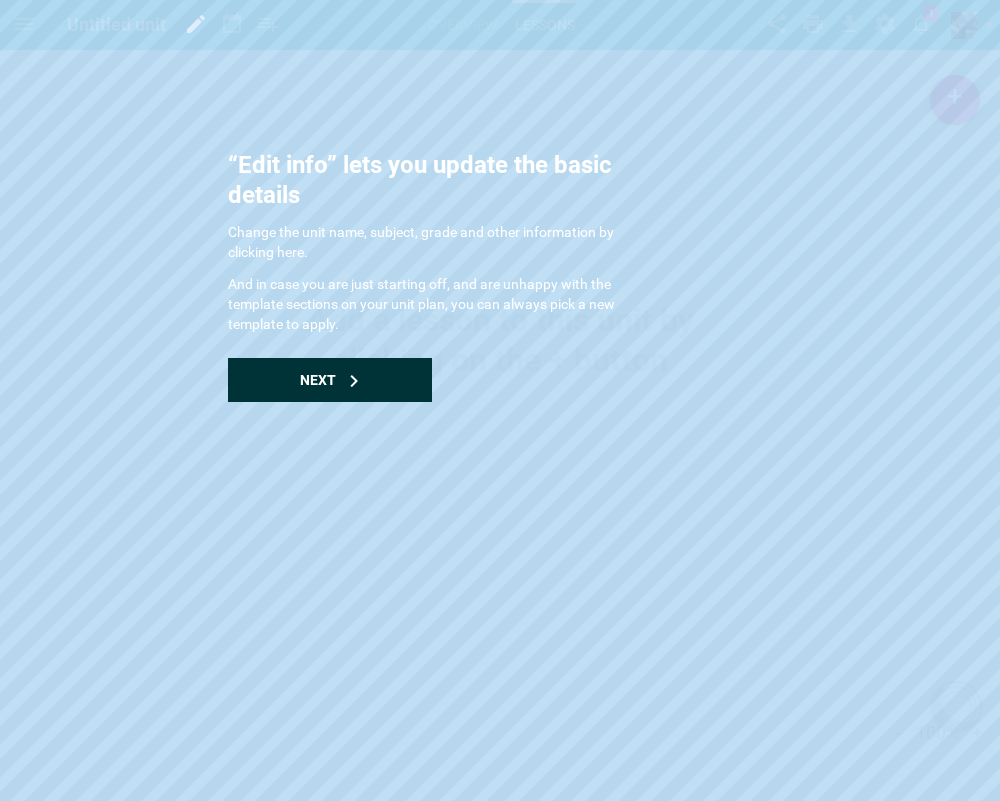 click on "Next" at bounding box center [318, 380] 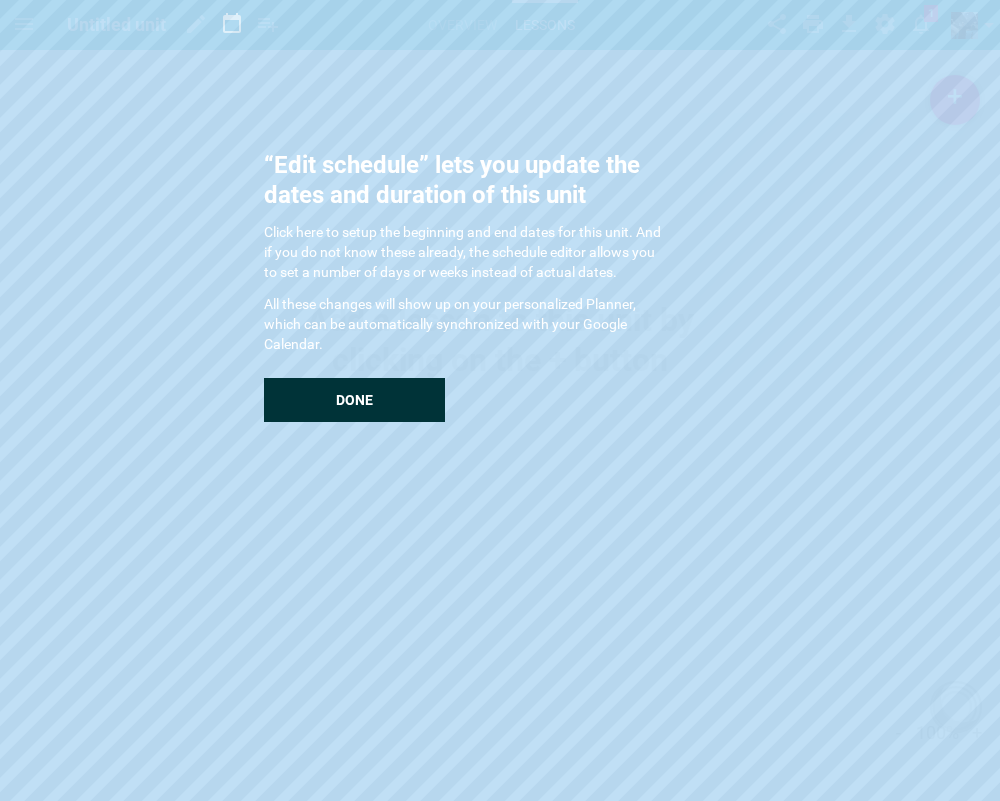 click on "Done" at bounding box center [354, 400] 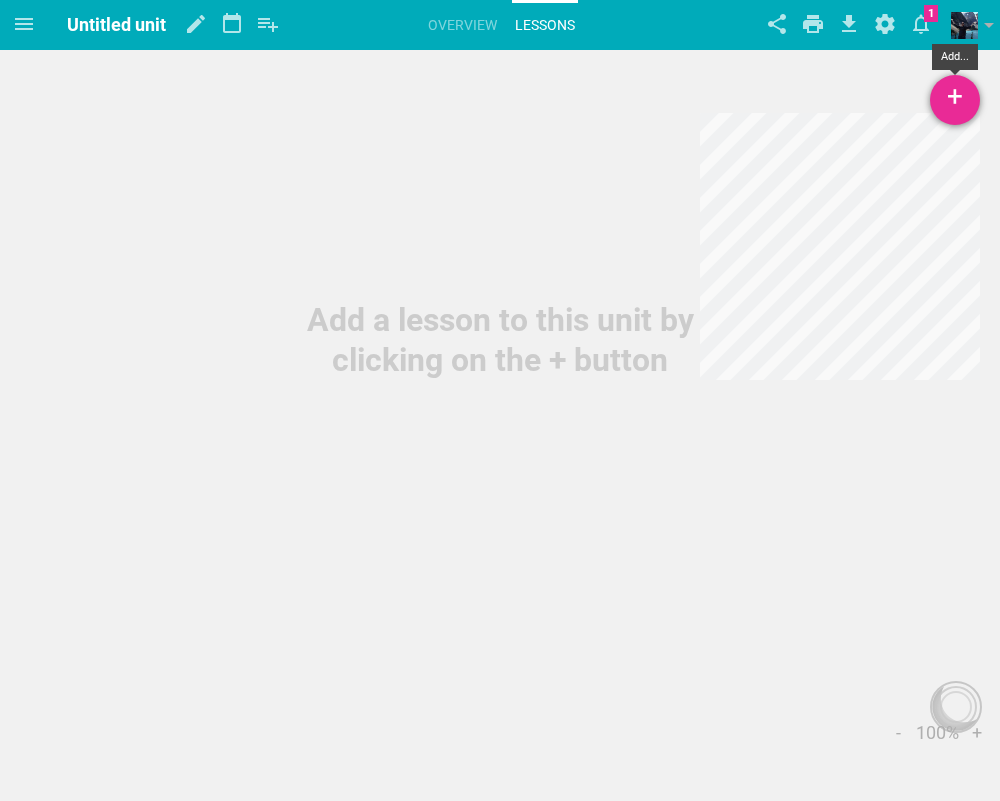 click on "+" at bounding box center [955, 100] 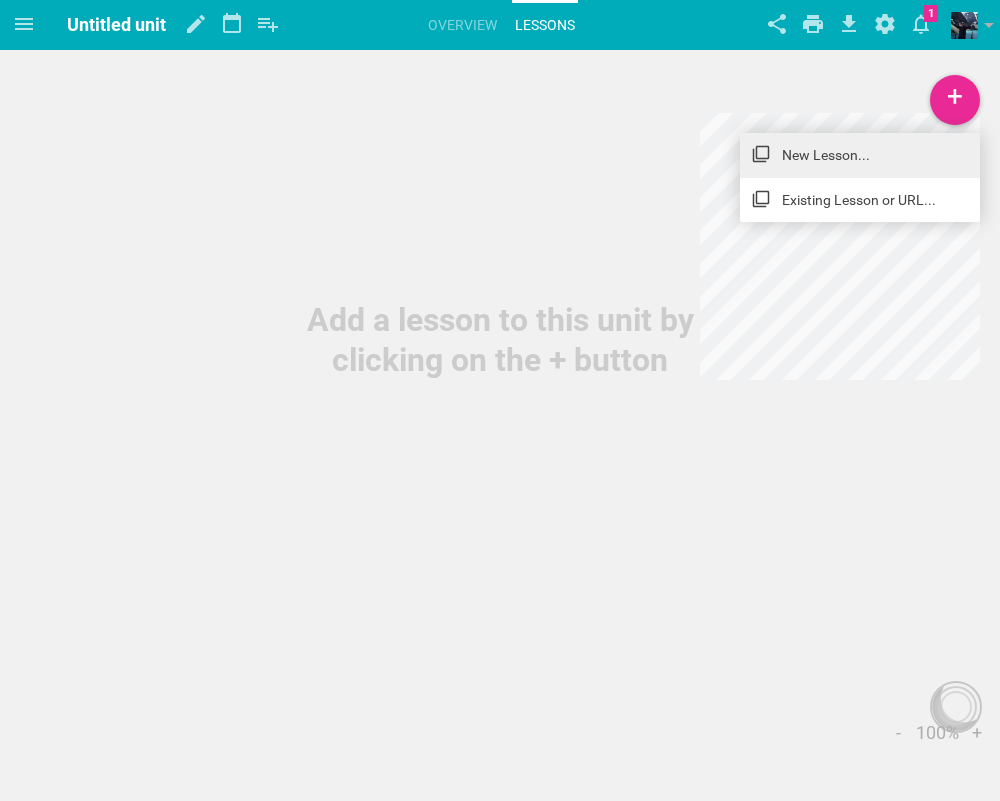 click on "New Lesson..." at bounding box center [860, 155] 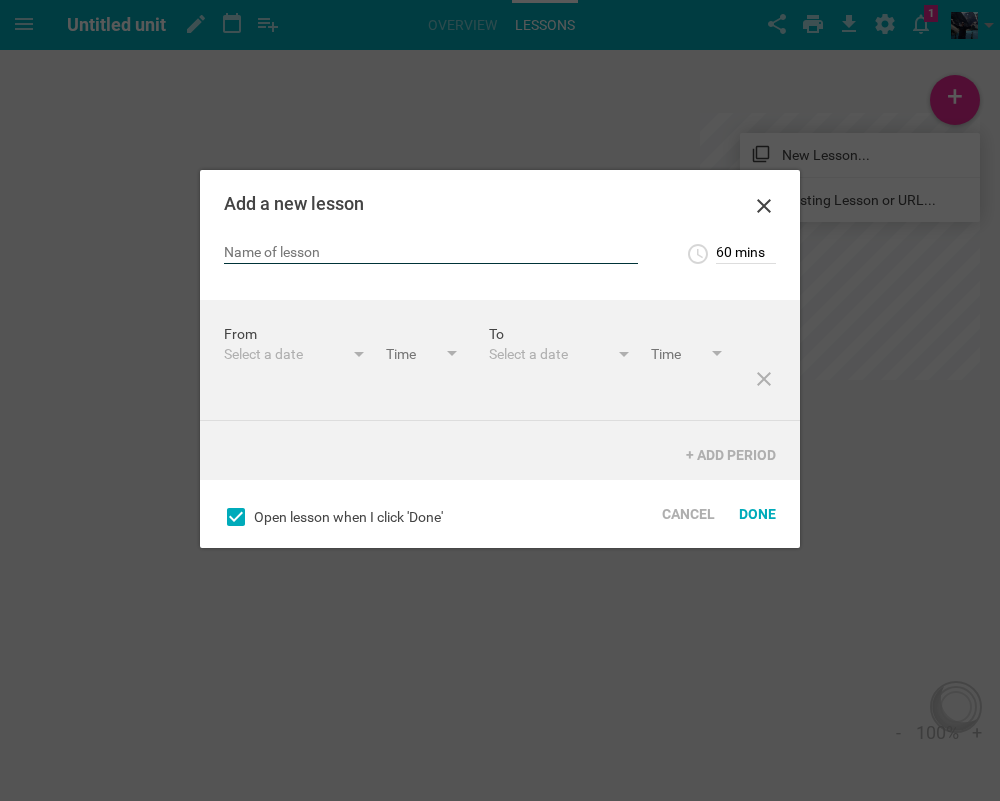scroll, scrollTop: 30, scrollLeft: 0, axis: vertical 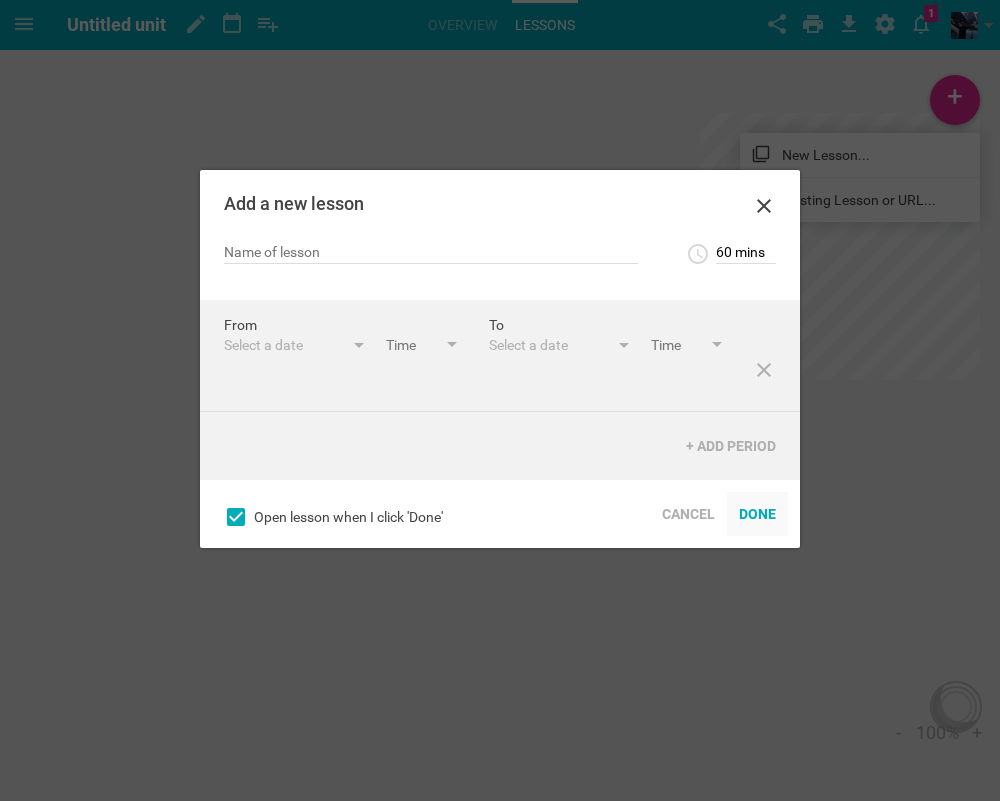 click on "Done" at bounding box center [757, 514] 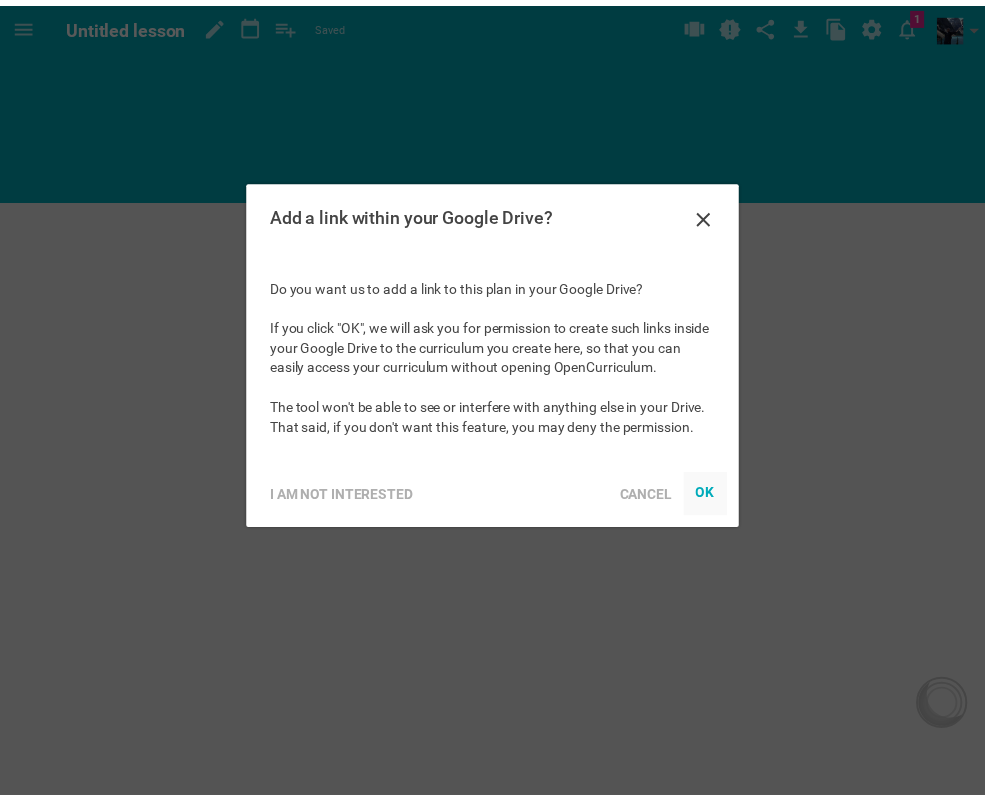 scroll, scrollTop: 0, scrollLeft: 0, axis: both 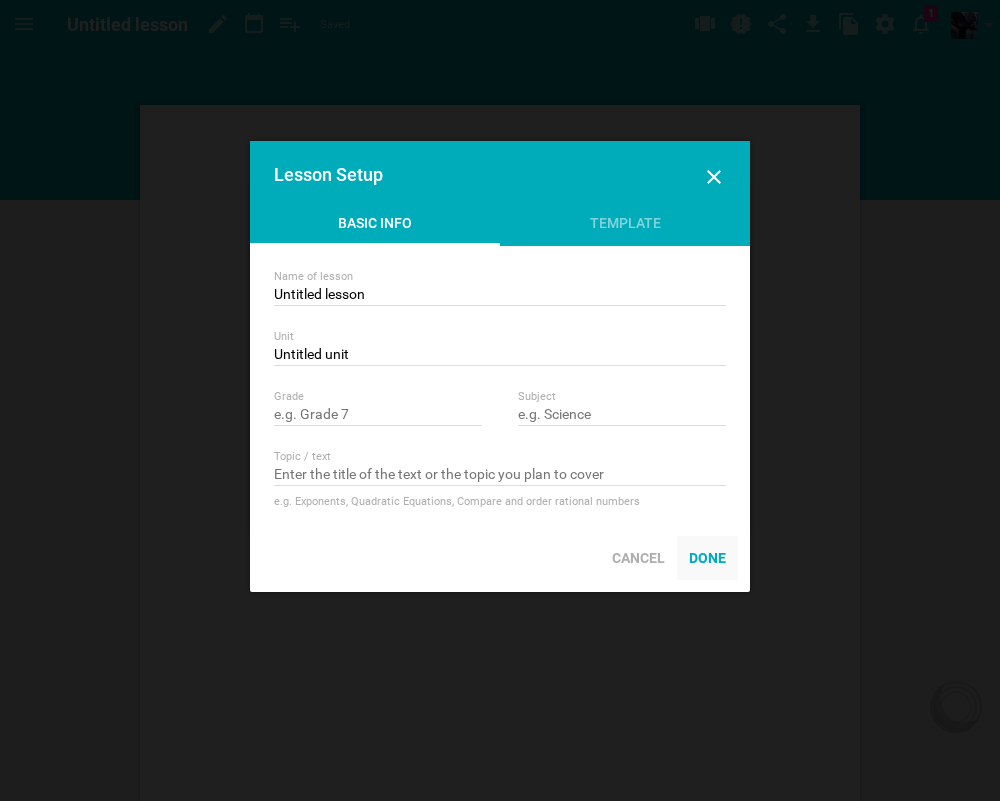 click on "Done" at bounding box center (707, 558) 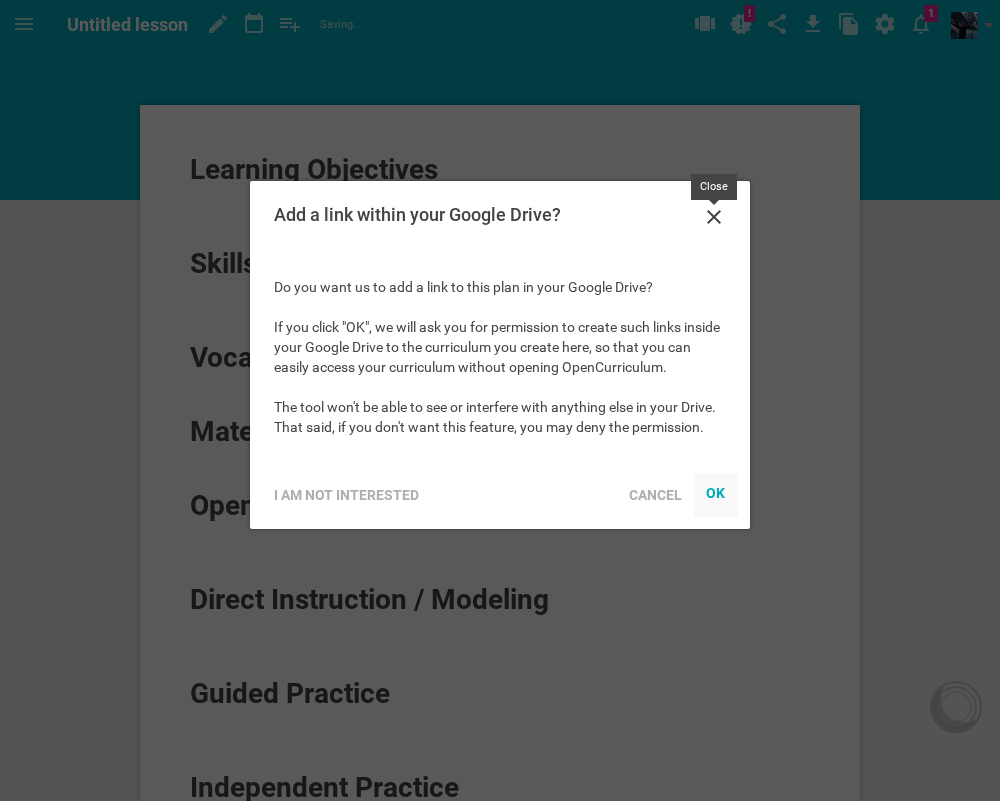 click 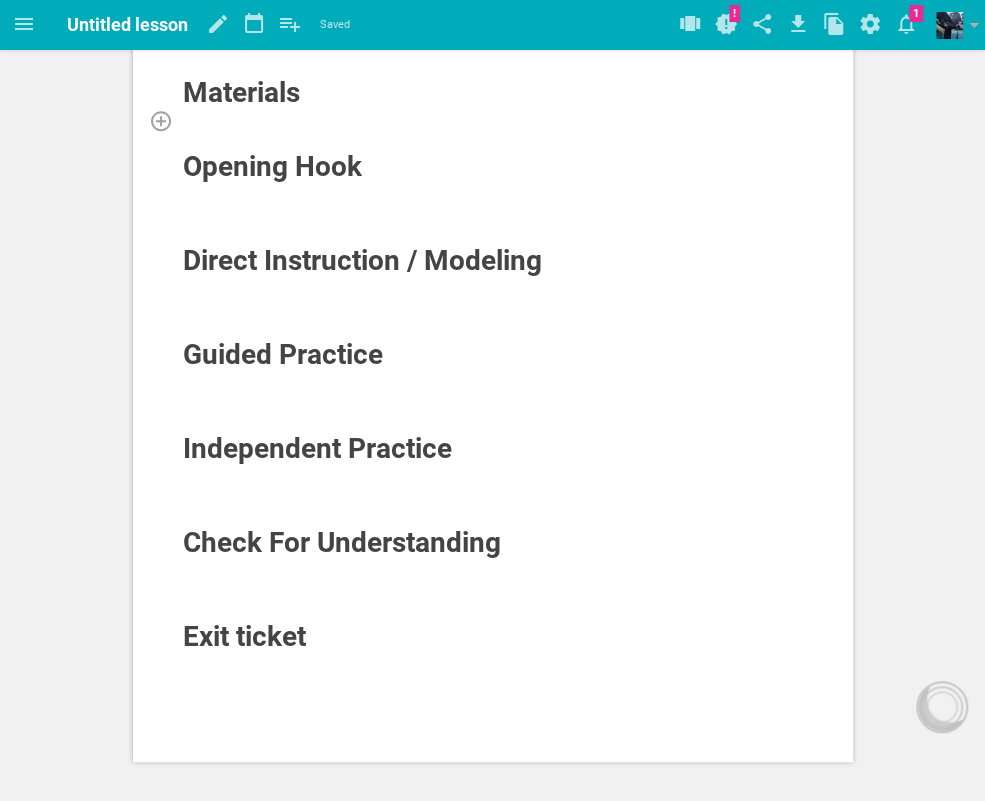 scroll, scrollTop: 0, scrollLeft: 0, axis: both 